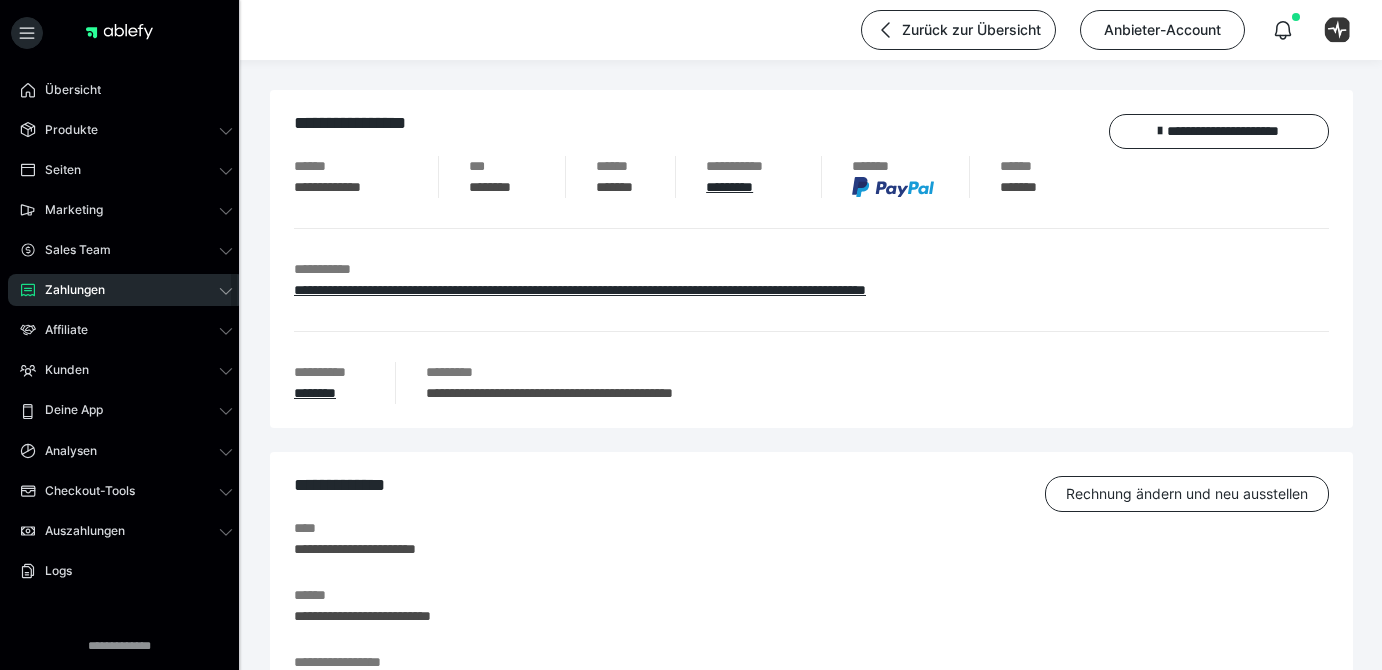 scroll, scrollTop: 0, scrollLeft: 0, axis: both 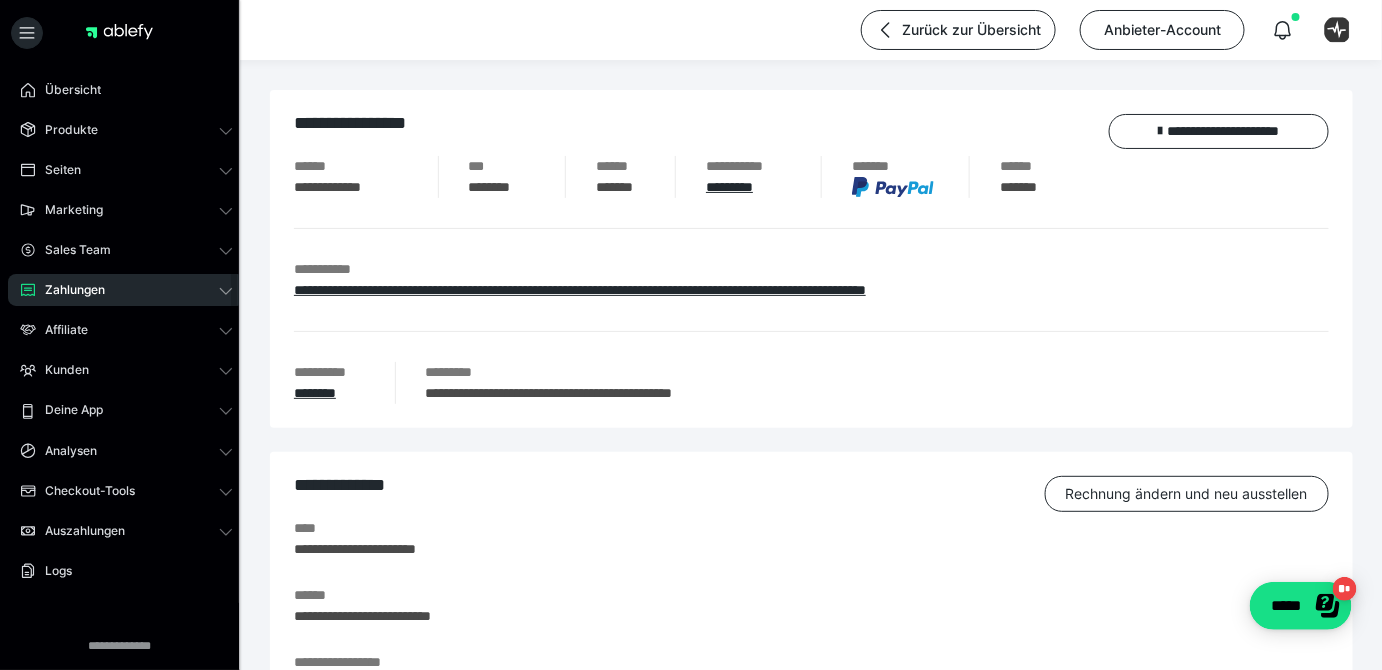 click on "Zahlungen" at bounding box center [126, 290] 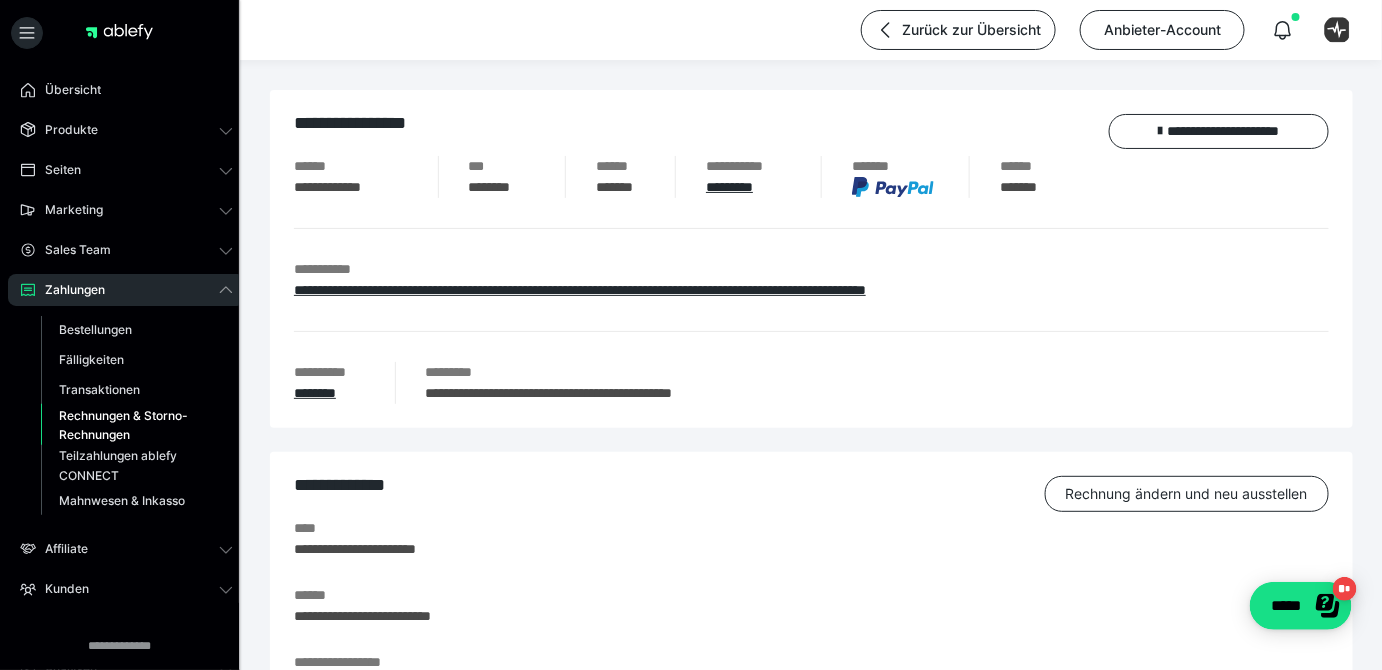 click on "Rechnungen & Storno-Rechnungen" at bounding box center [126, 425] 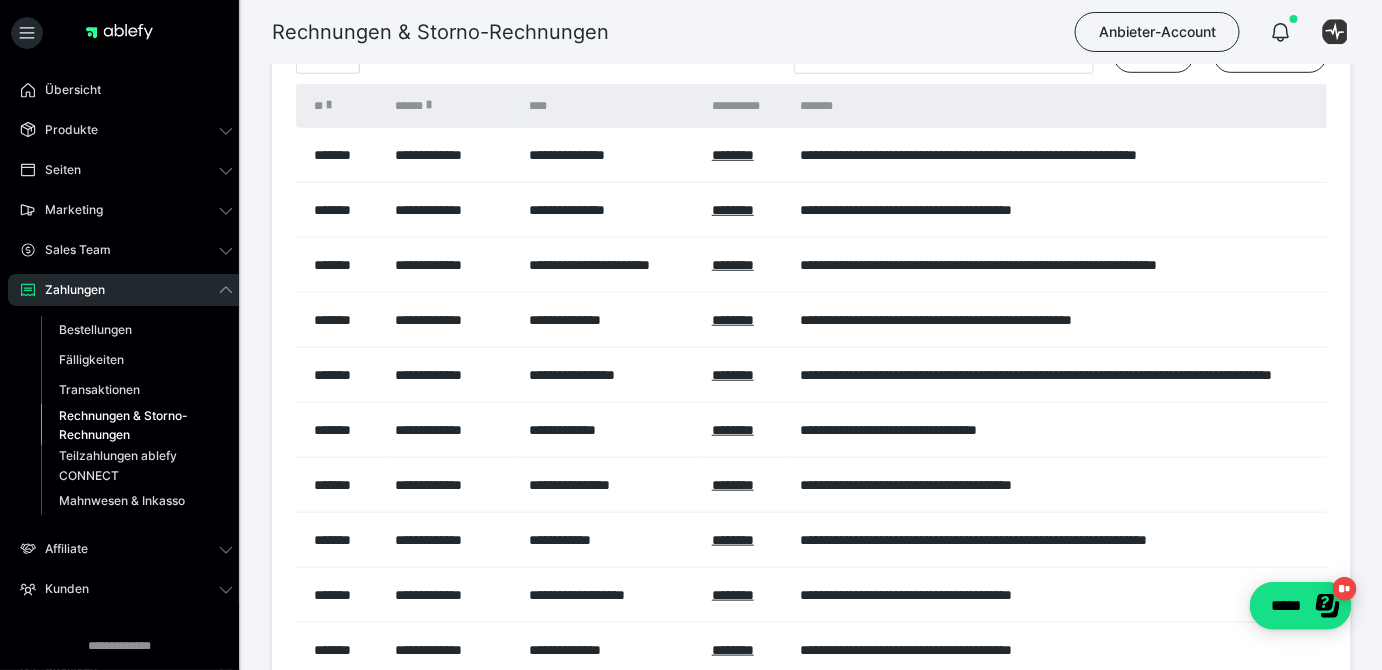 scroll, scrollTop: 545, scrollLeft: 0, axis: vertical 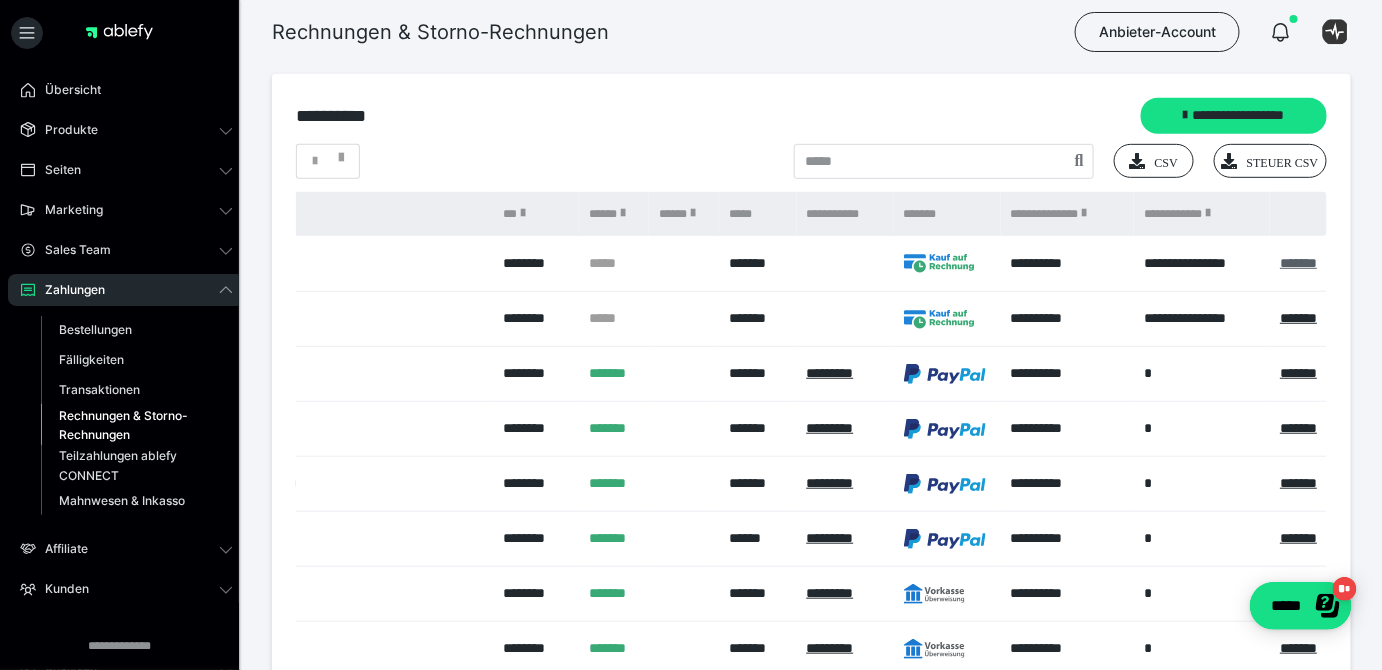 click on "*******" at bounding box center (1298, 263) 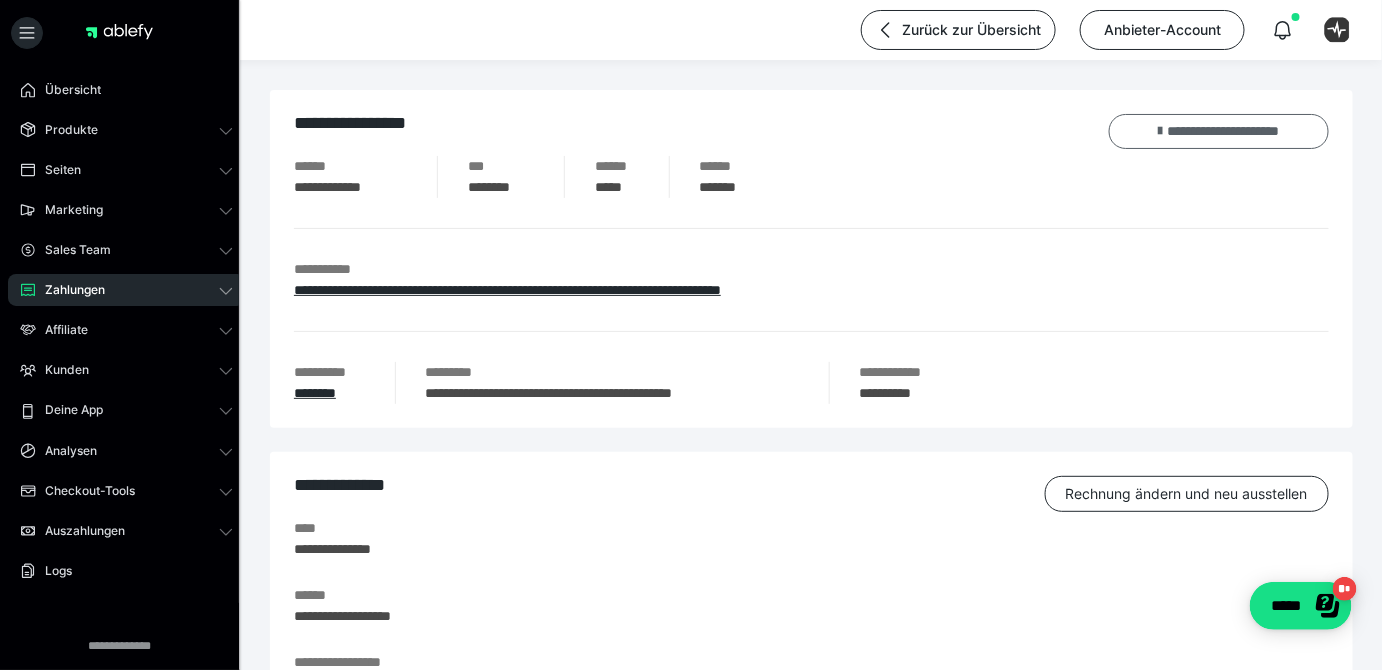 click on "**********" at bounding box center [1219, 131] 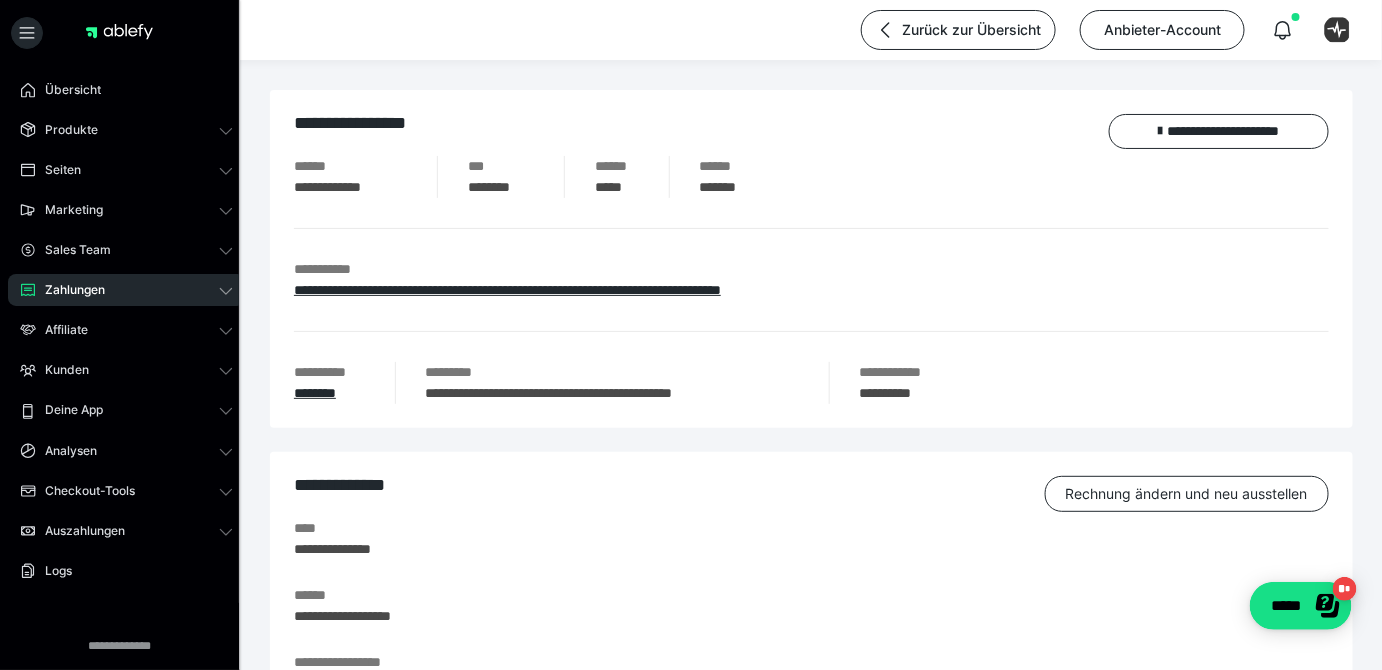 click on "Übersicht Produkte Alle Produkte Produkt-Kategorien Online-Kurs-Themes Mediathek Seiten Shop-Themes Membership-Themes ableSHARE Marketing Gutscheincodes Marketing-Tools Live-Stream-Events Content-IDs Upsell-Funnels Order Bumps Tracking-Codes E-Mail-Schnittstellen Webhooks Sales Team Sales Team Zahlungen Bestellungen Fälligkeiten Transaktionen Rechnungen & Storno-Rechnungen Teilzahlungen ablefy CONNECT Mahnwesen & Inkasso Affiliate Affiliate-Programme Affiliates Statistiken Landingpages Kunden Kunden Kurs-Zugänge Membership-Zugänge E-Ticket-Bestellungen Awards Lizenzschlüssel Deine App Analysen Analysen Analysen 3.0 Checkout-Tools Bezahlseiten-Templates Zahlungspläne Zusatzkosten Widerrufskonditionen Zusatzfelder Zusatzfeld-Antworten Steuersätze Auszahlungen Neue Auszahlung Berichte Logs Einstellungen" at bounding box center (126, 410) 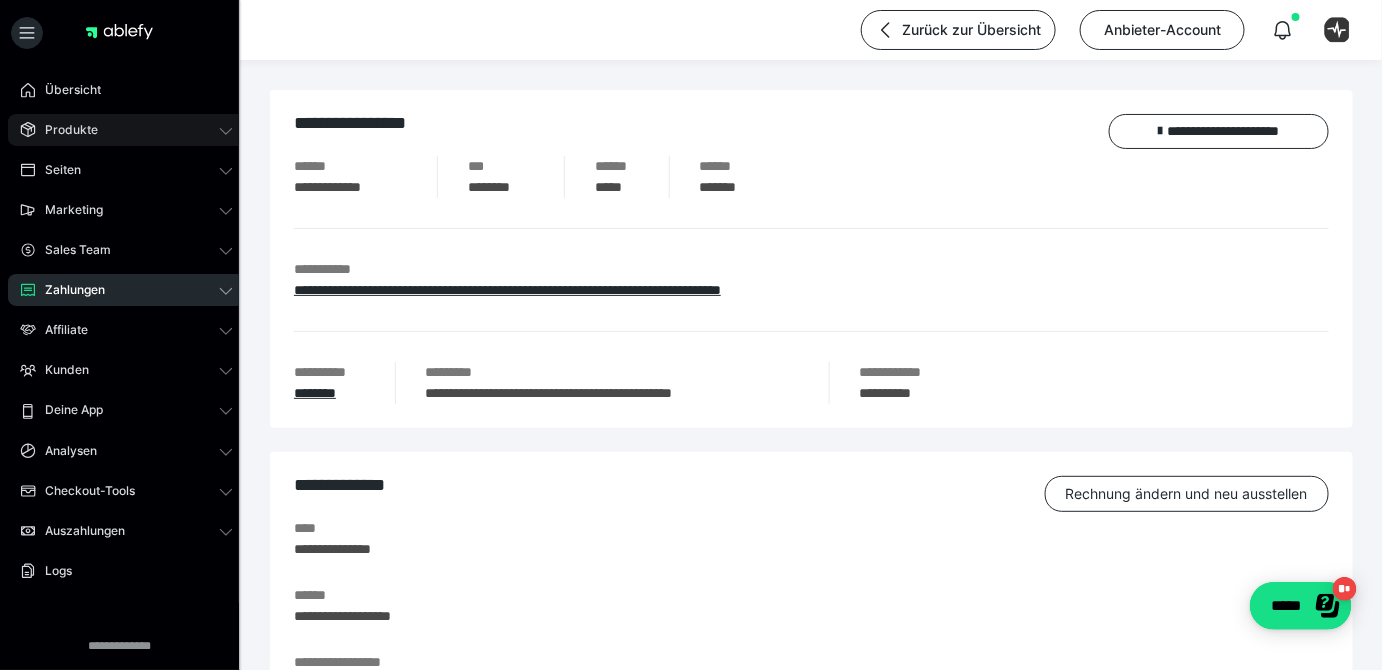 click on "Produkte" at bounding box center (64, 130) 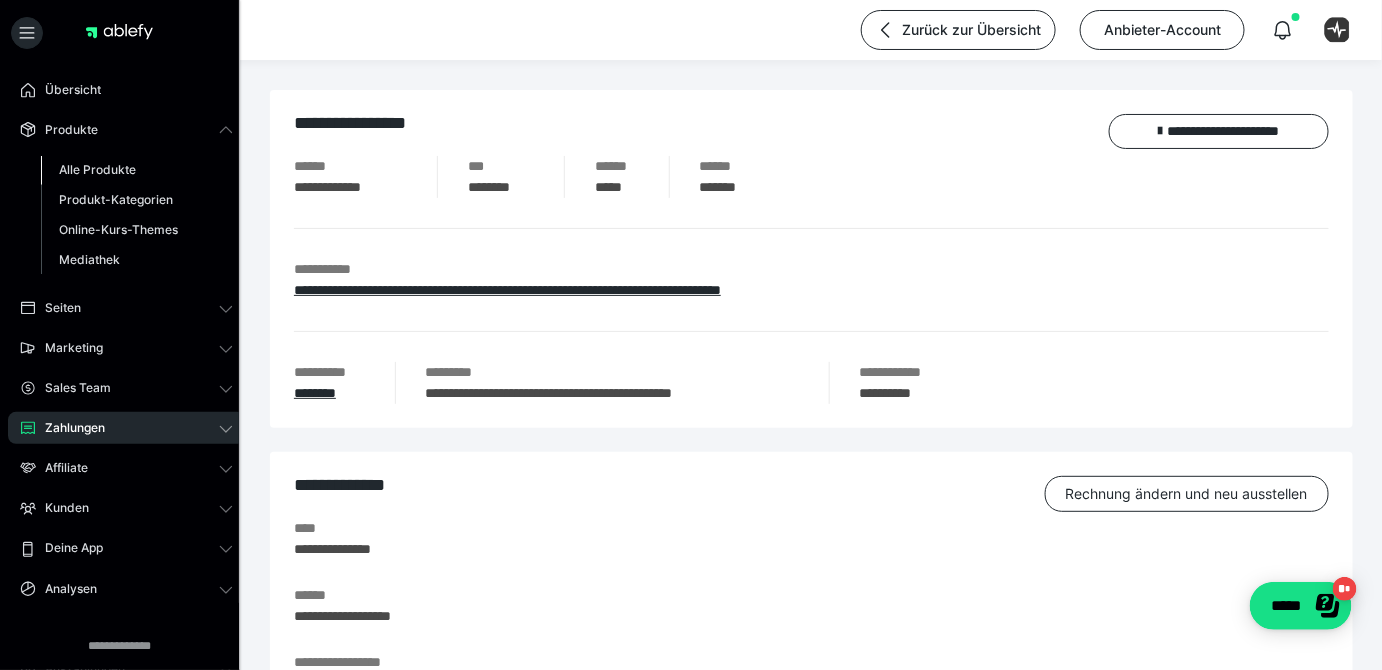 click on "Alle Produkte" at bounding box center [97, 169] 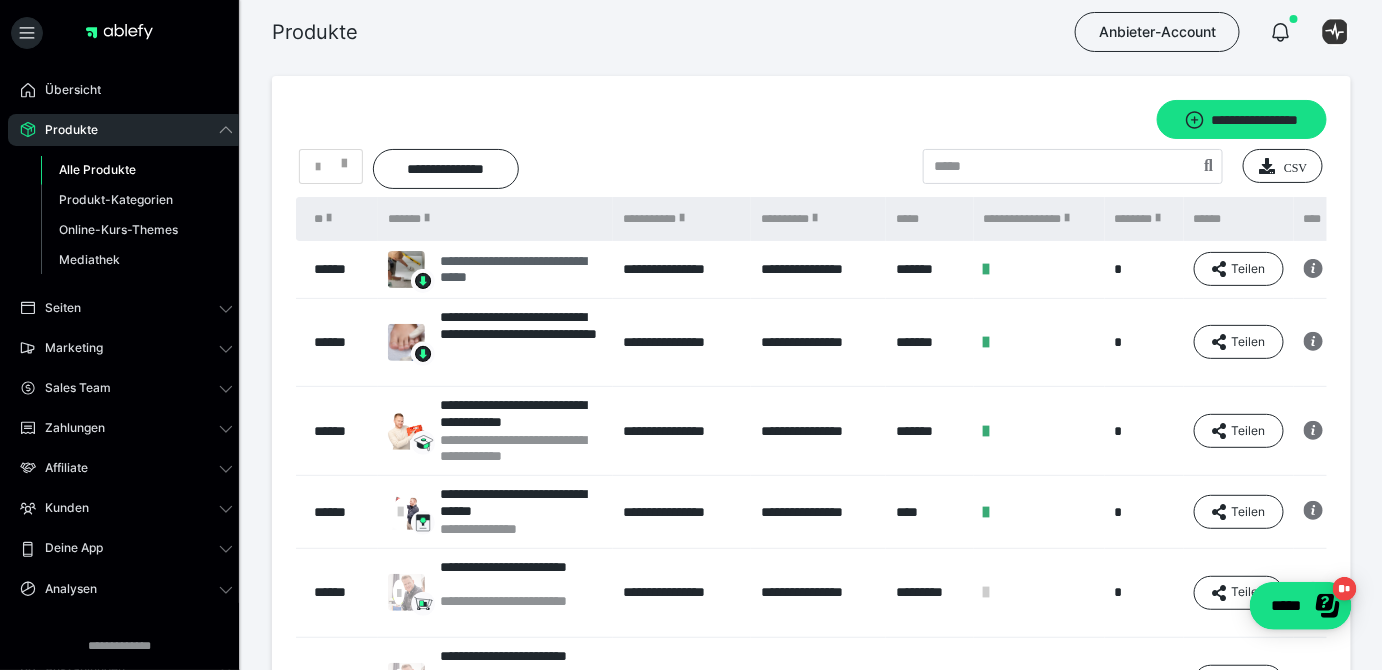 click on "**********" at bounding box center (522, 270) 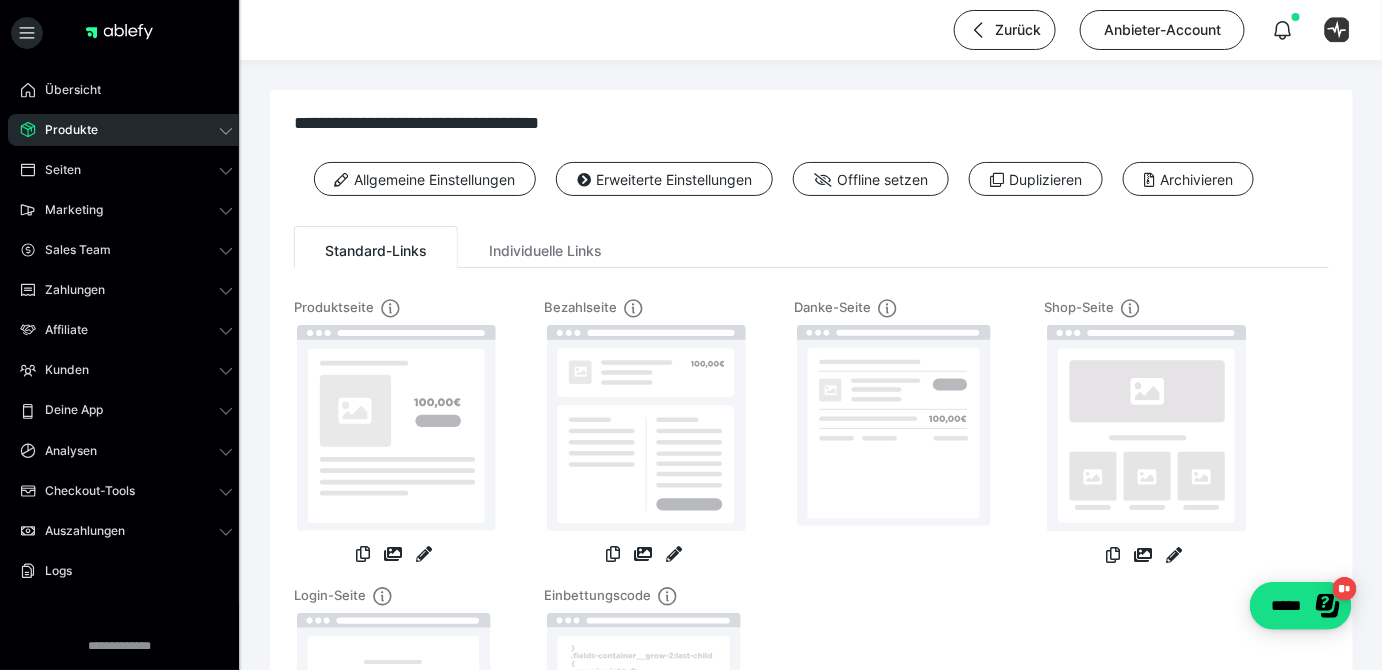 click on "Produktseite  Bezahlseite Danke-Seite Shop-Seite Login-Seite Einbettungscode" at bounding box center [811, 573] 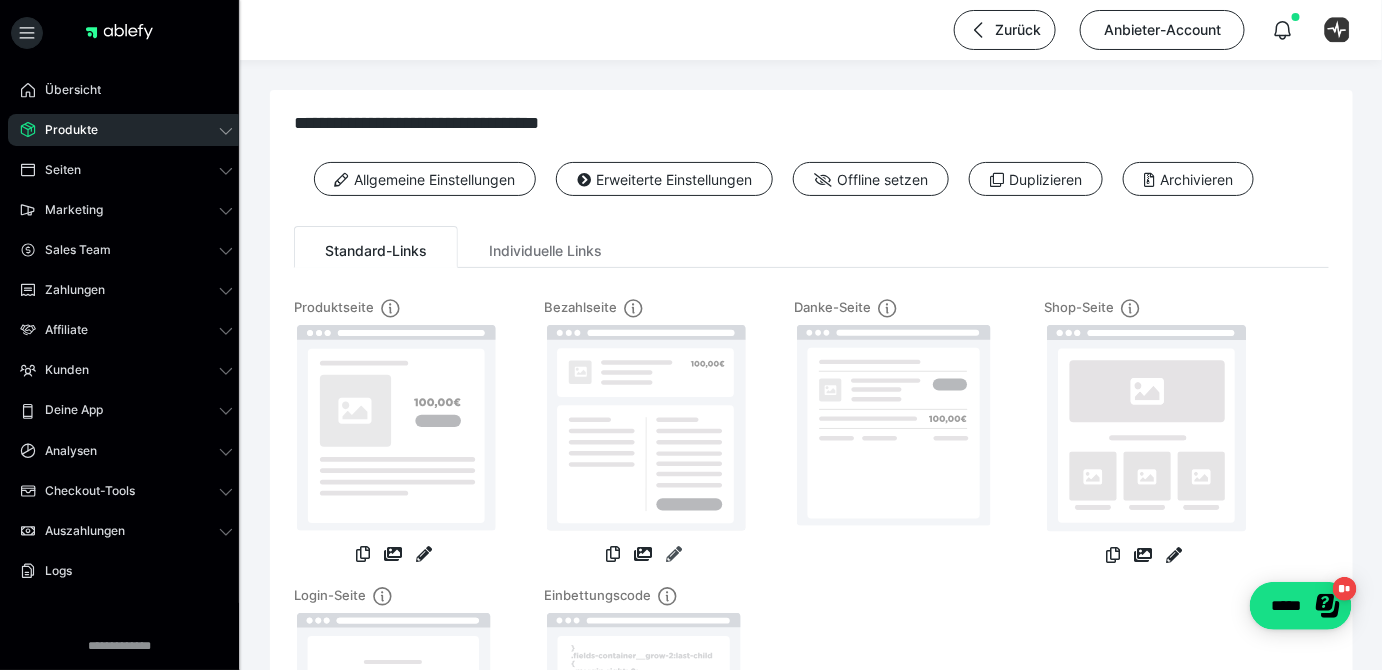 click at bounding box center (674, 554) 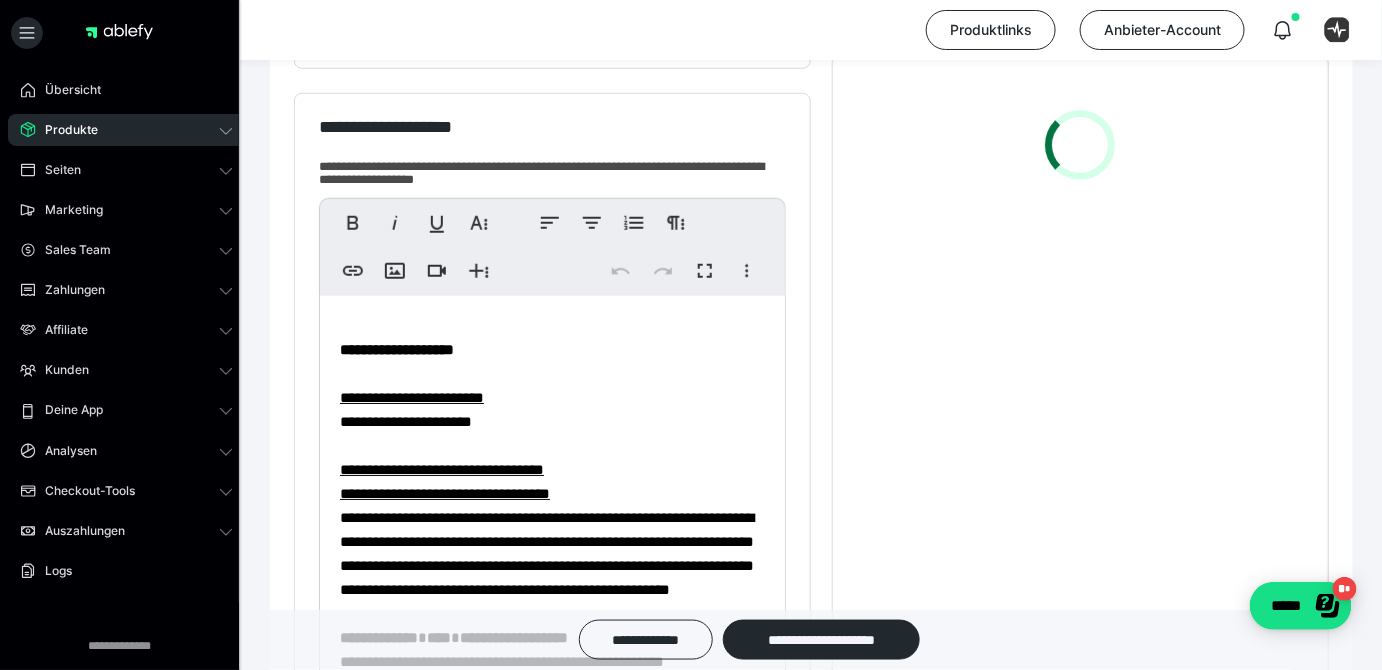 scroll, scrollTop: 636, scrollLeft: 0, axis: vertical 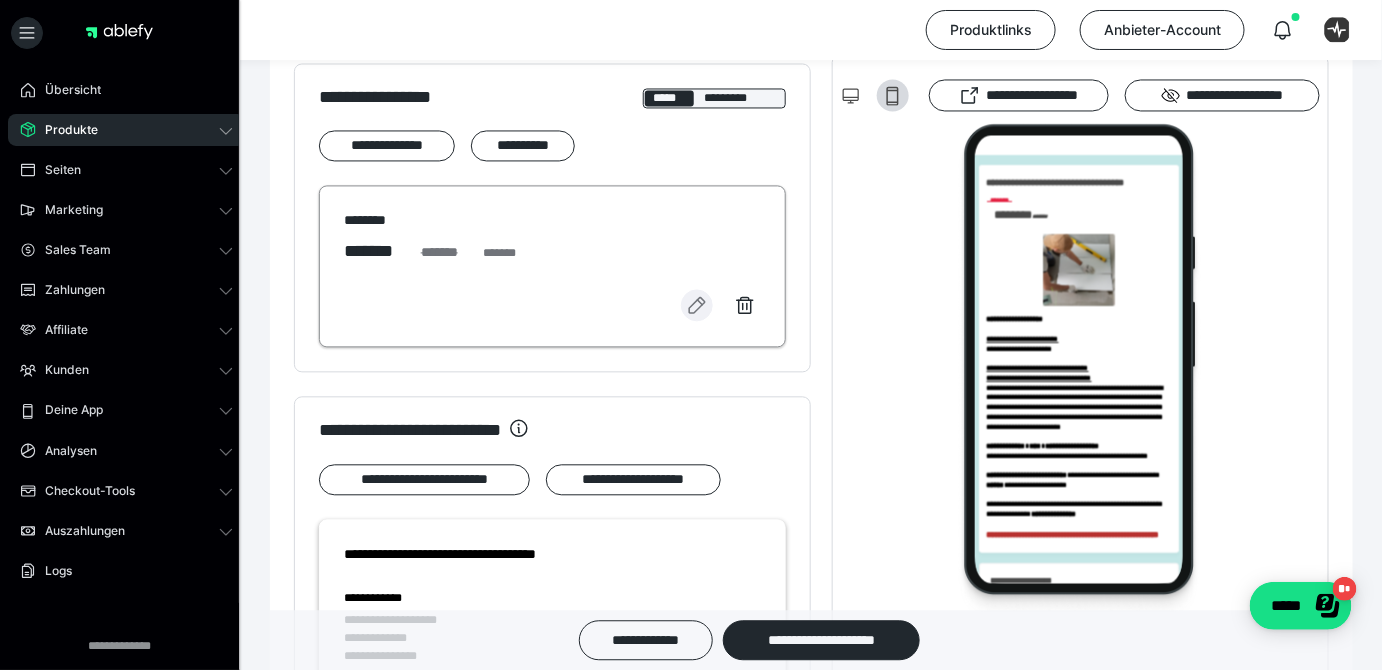 click 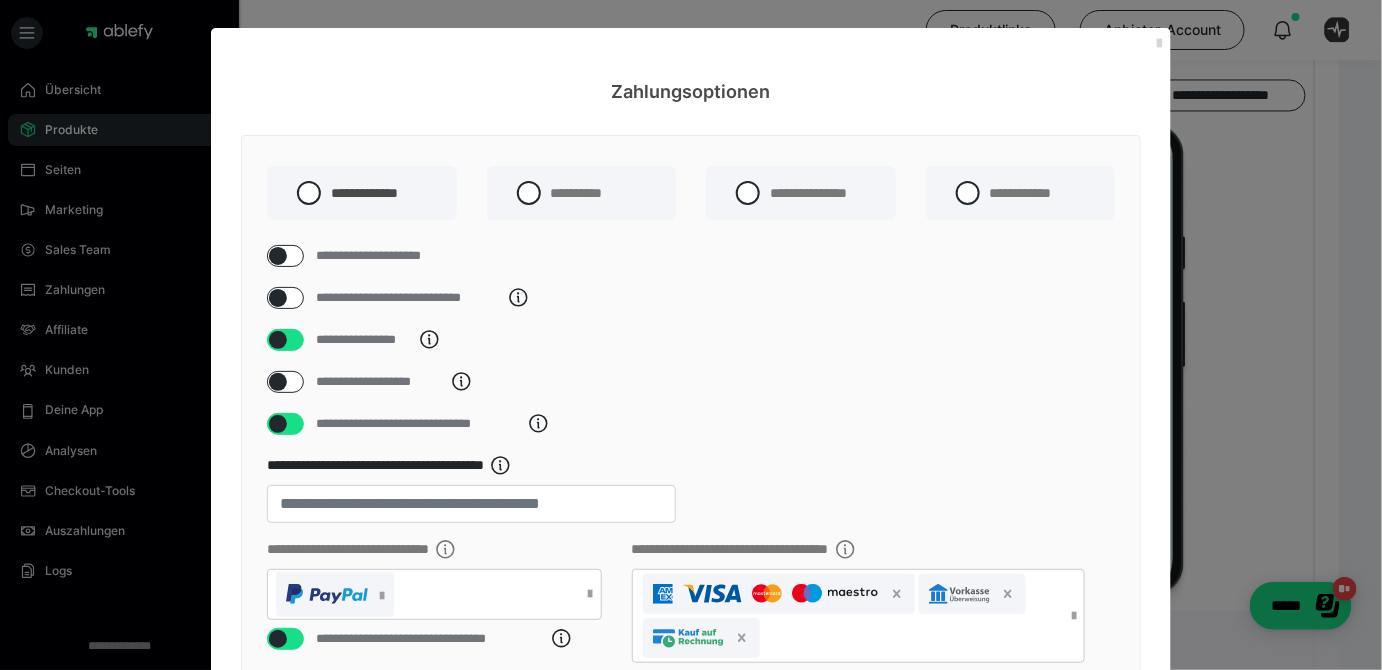 click at bounding box center (1159, 44) 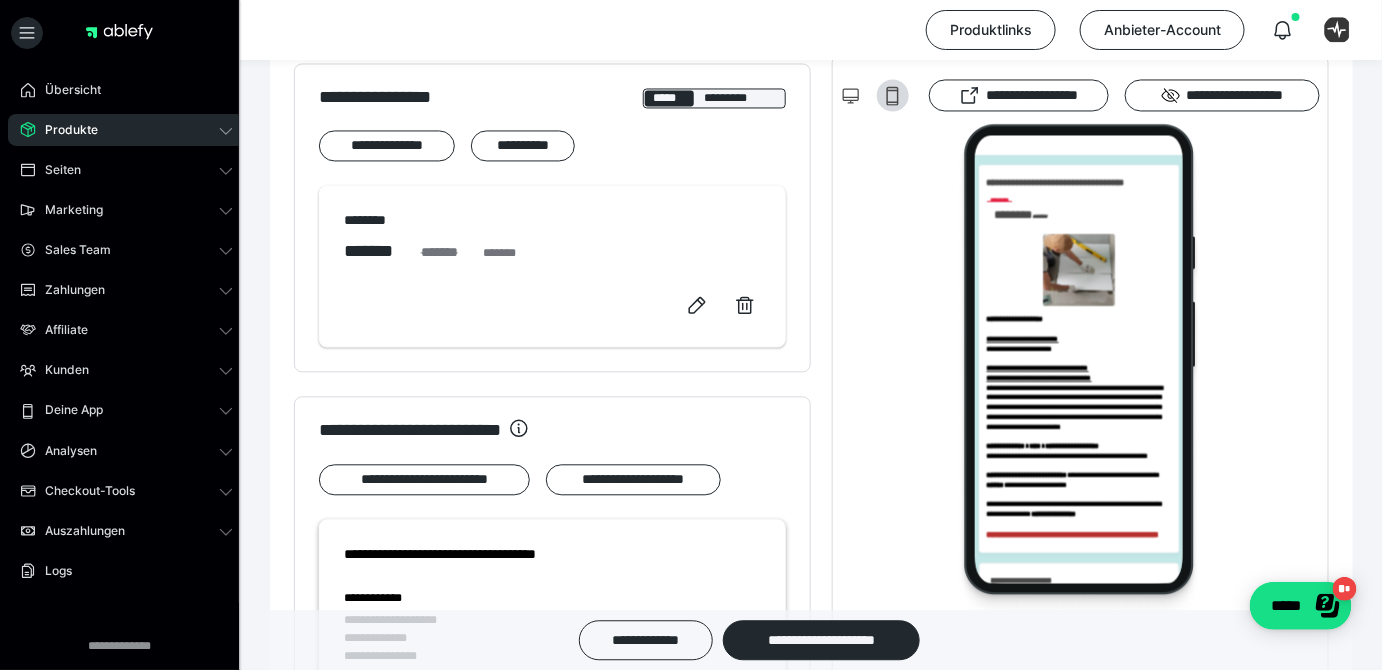 scroll, scrollTop: 0, scrollLeft: 0, axis: both 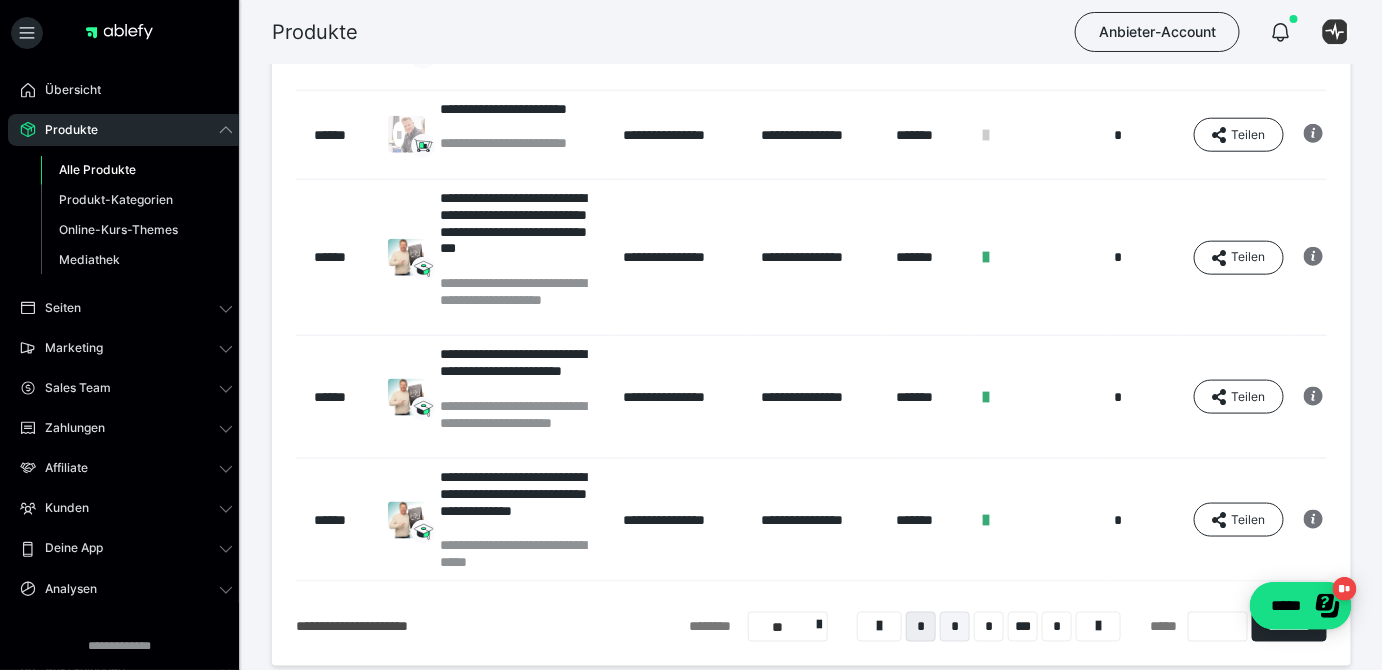 click on "*" at bounding box center [955, 627] 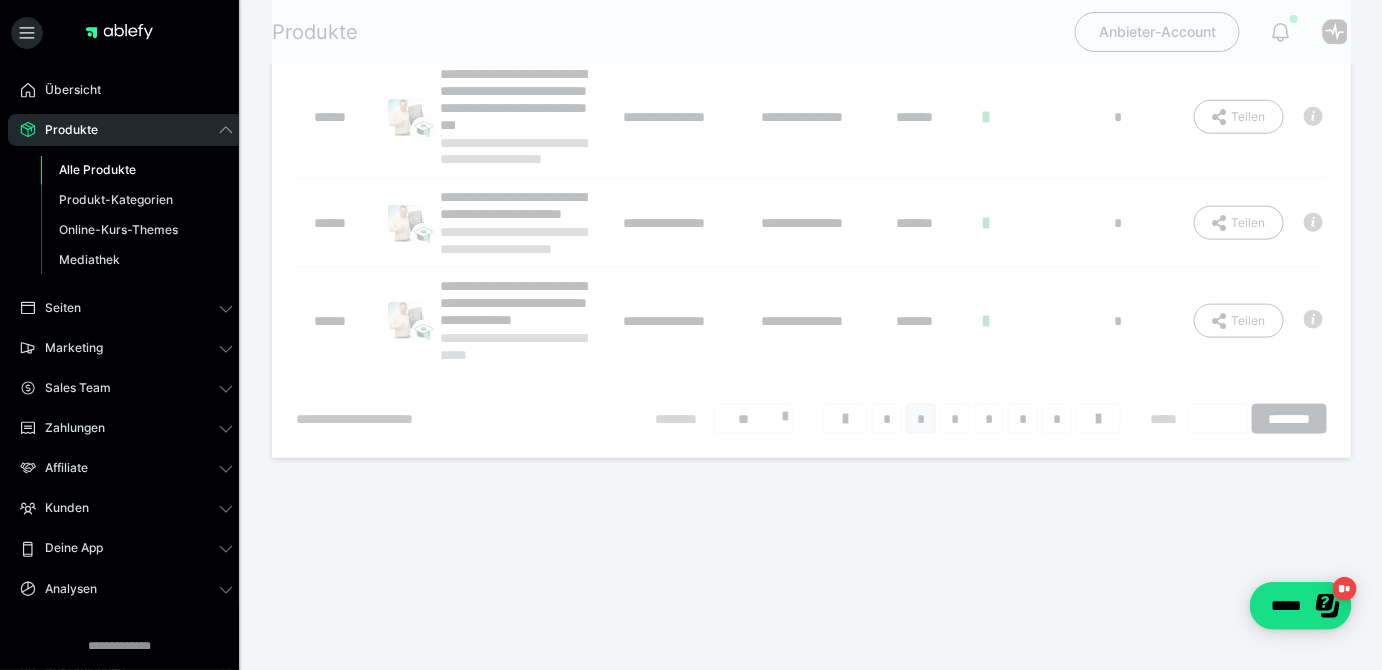 scroll, scrollTop: 16, scrollLeft: 0, axis: vertical 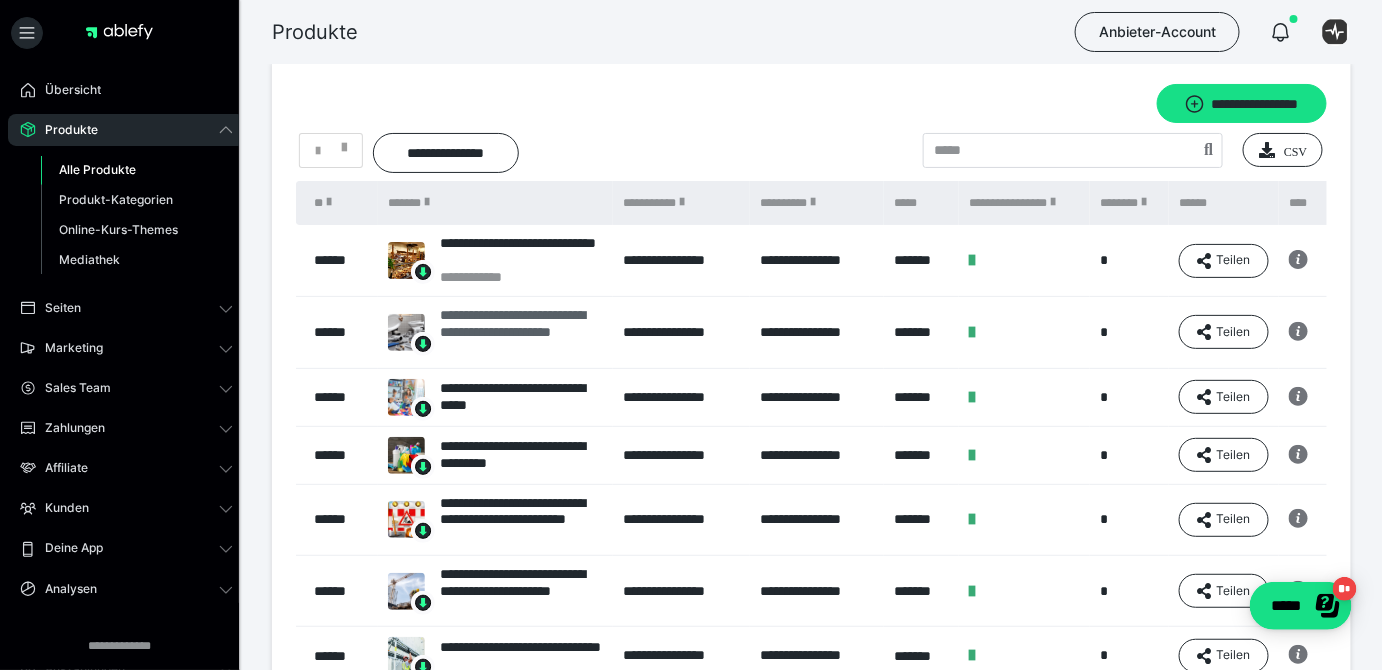 click on "**********" at bounding box center [522, 332] 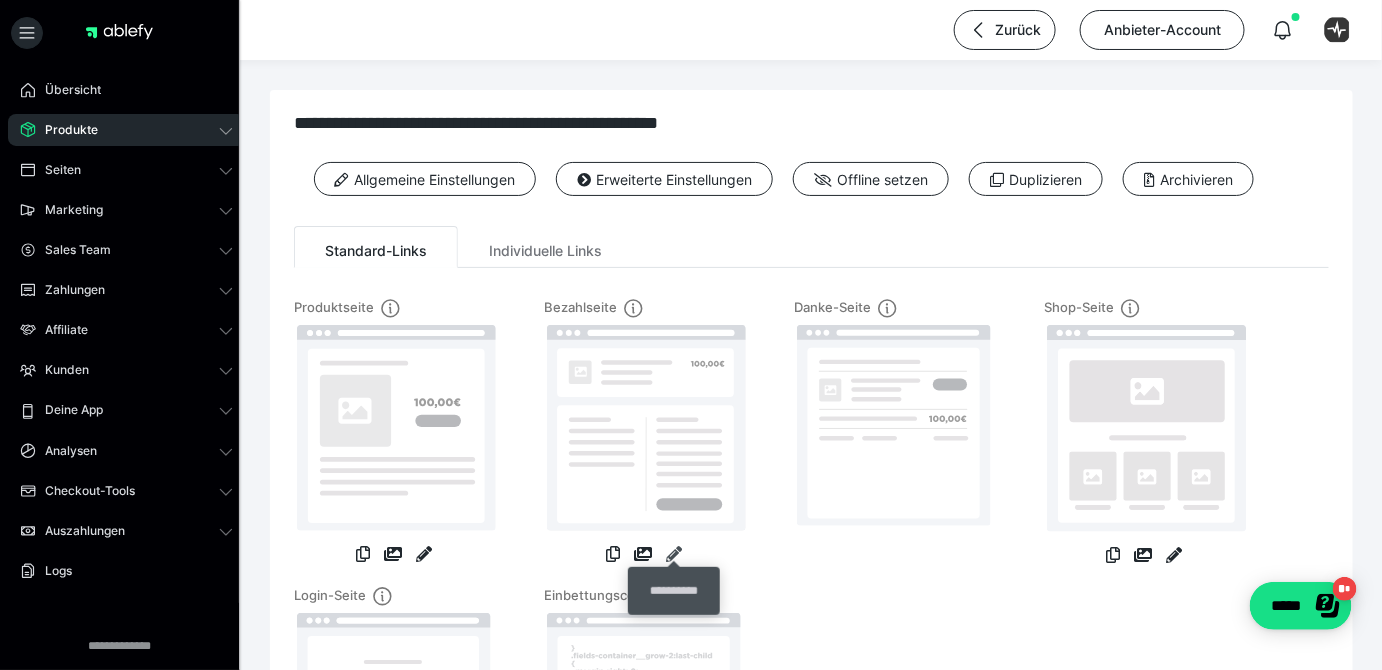 click at bounding box center [674, 554] 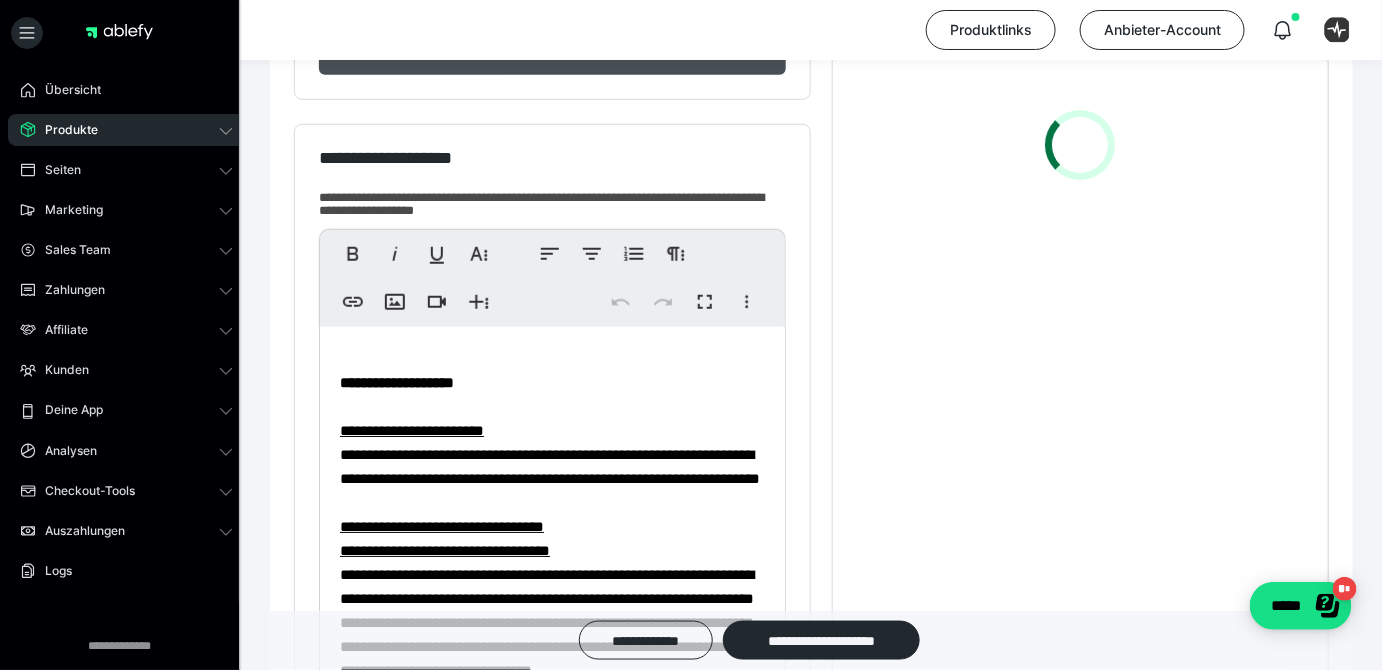 scroll, scrollTop: 727, scrollLeft: 0, axis: vertical 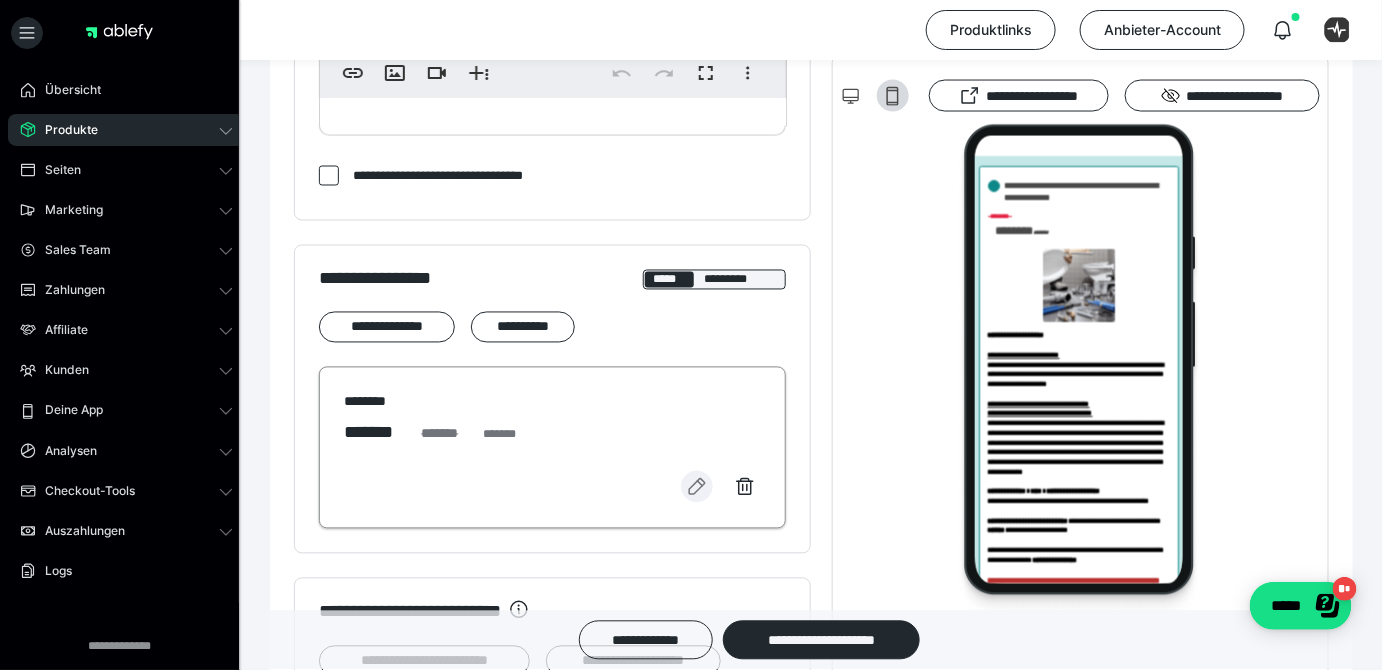 click 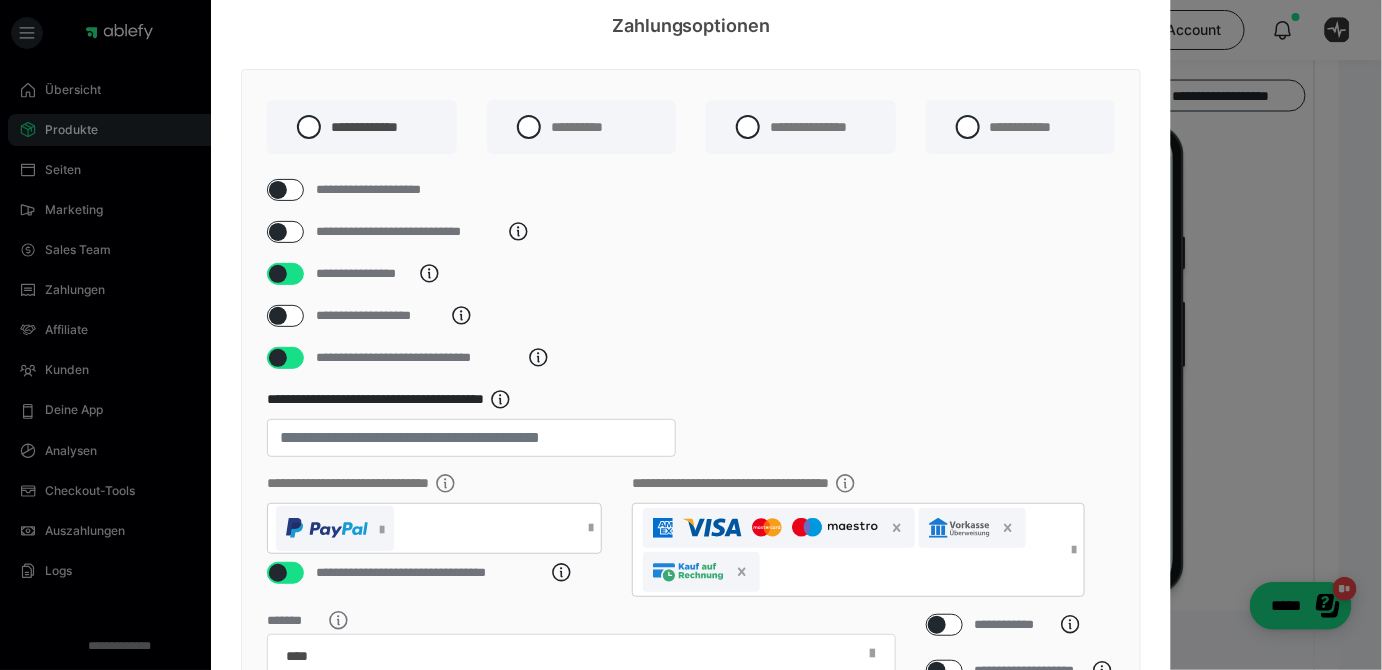 scroll, scrollTop: 0, scrollLeft: 0, axis: both 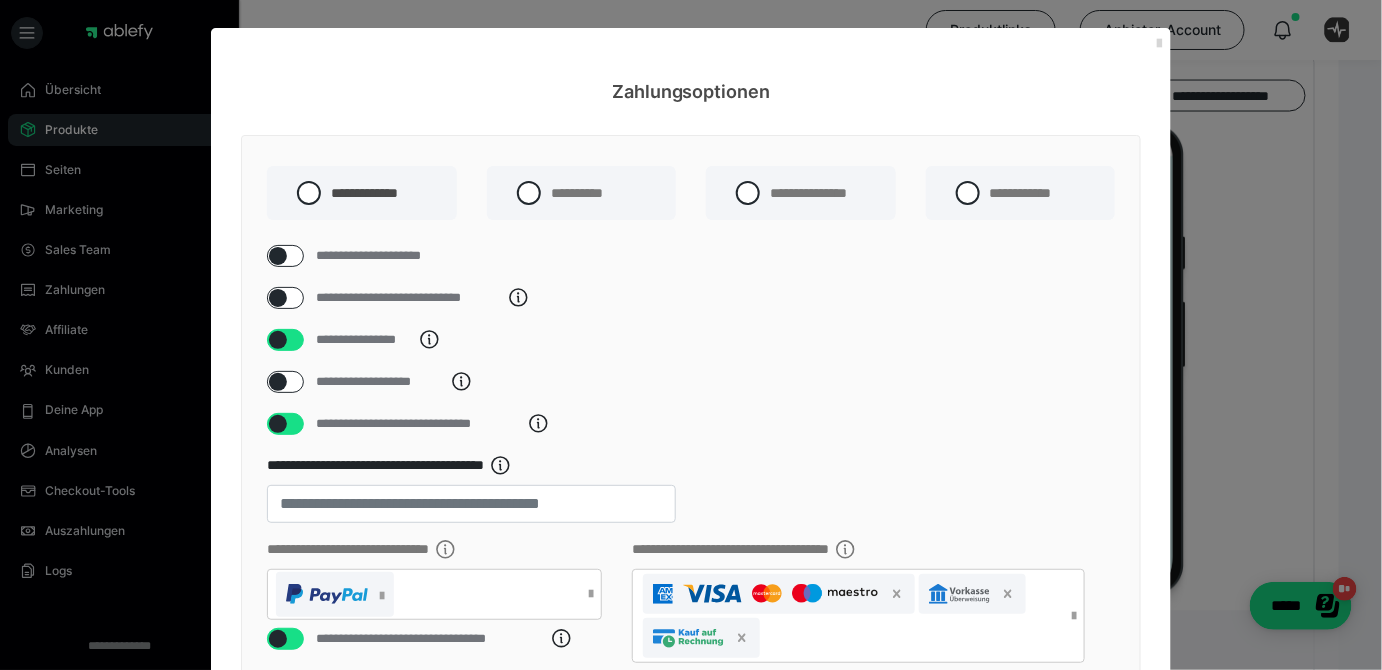 click at bounding box center (1159, 44) 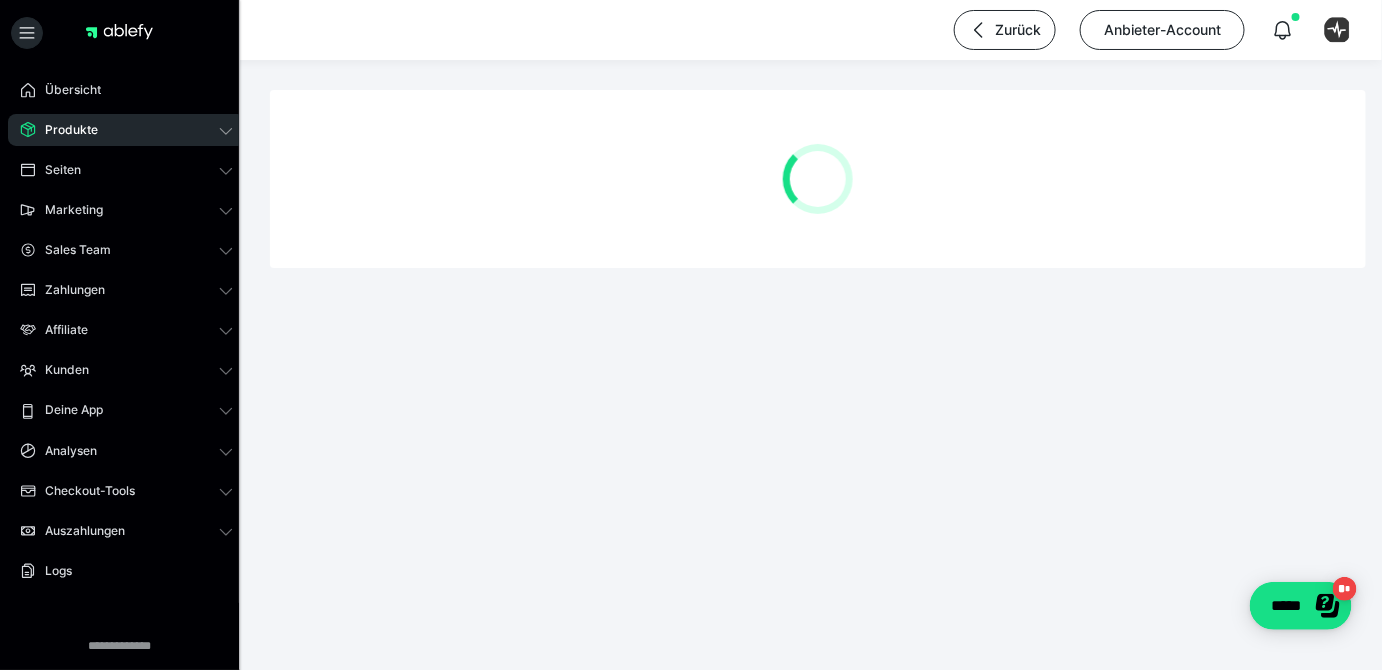 scroll, scrollTop: 0, scrollLeft: 0, axis: both 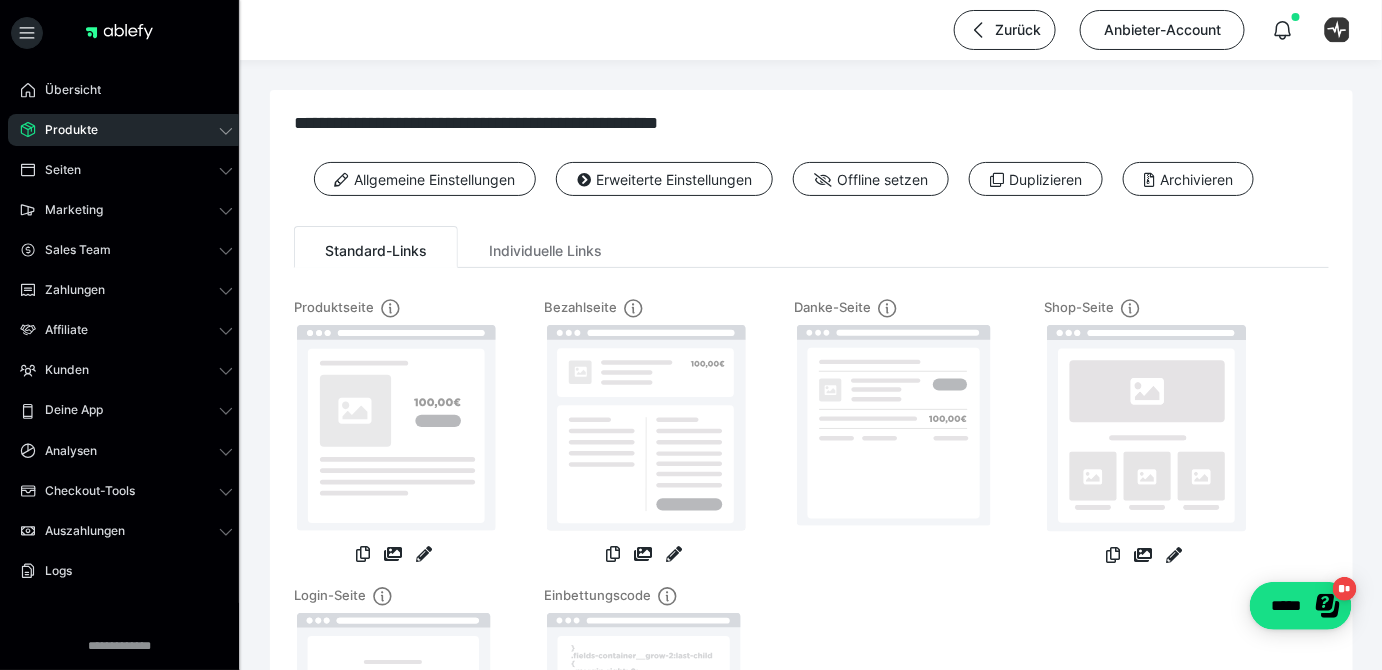 click on "Produkte" at bounding box center [126, 130] 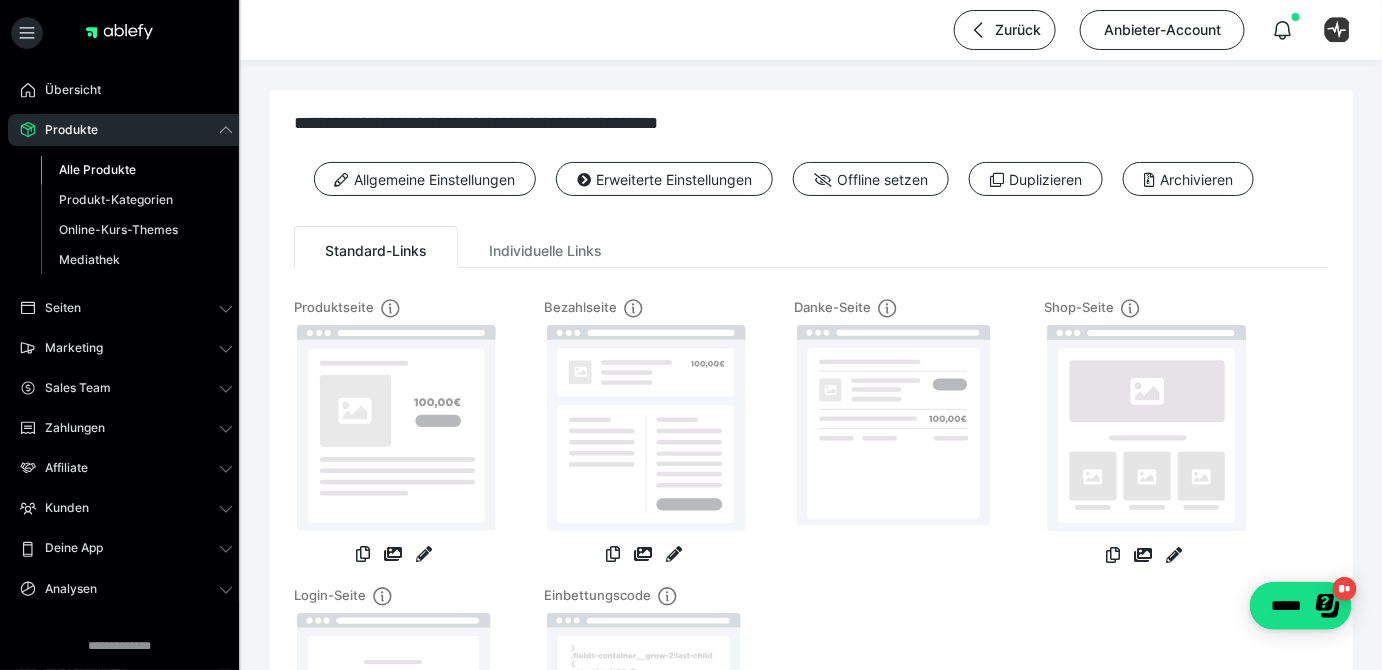 click on "Alle Produkte" at bounding box center [97, 169] 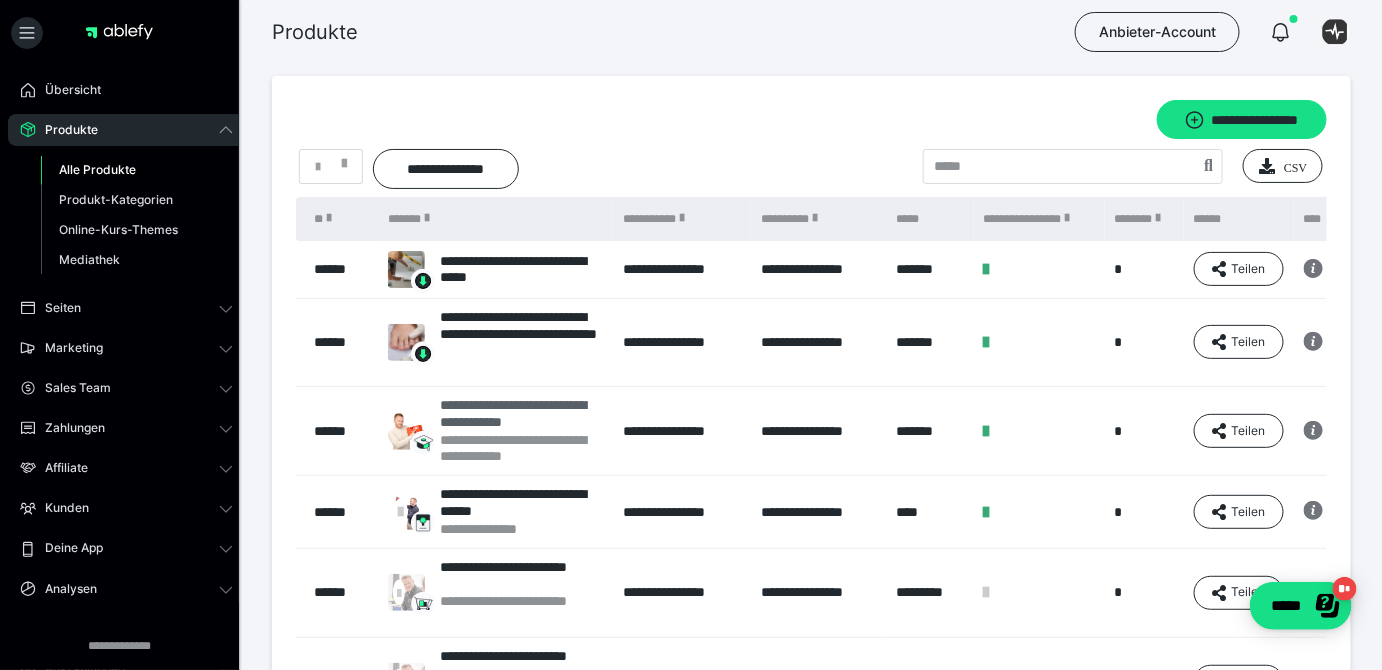 click on "**********" at bounding box center (522, 414) 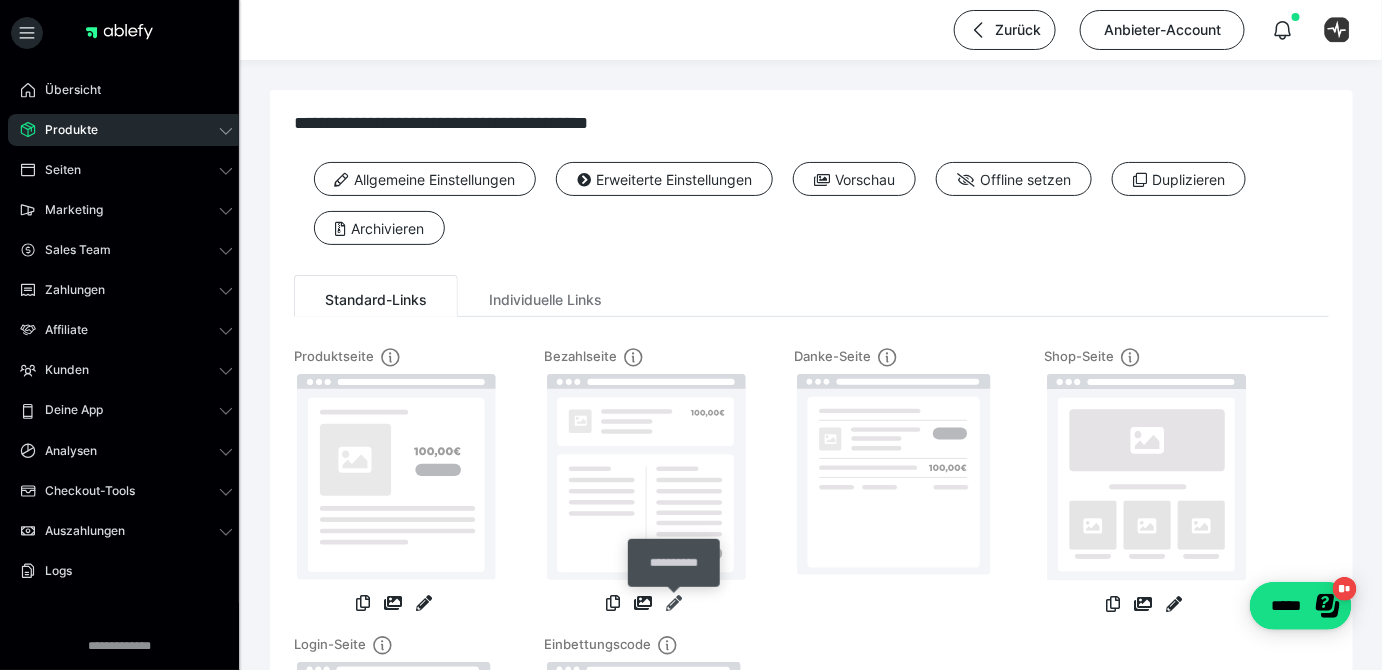 click at bounding box center [674, 603] 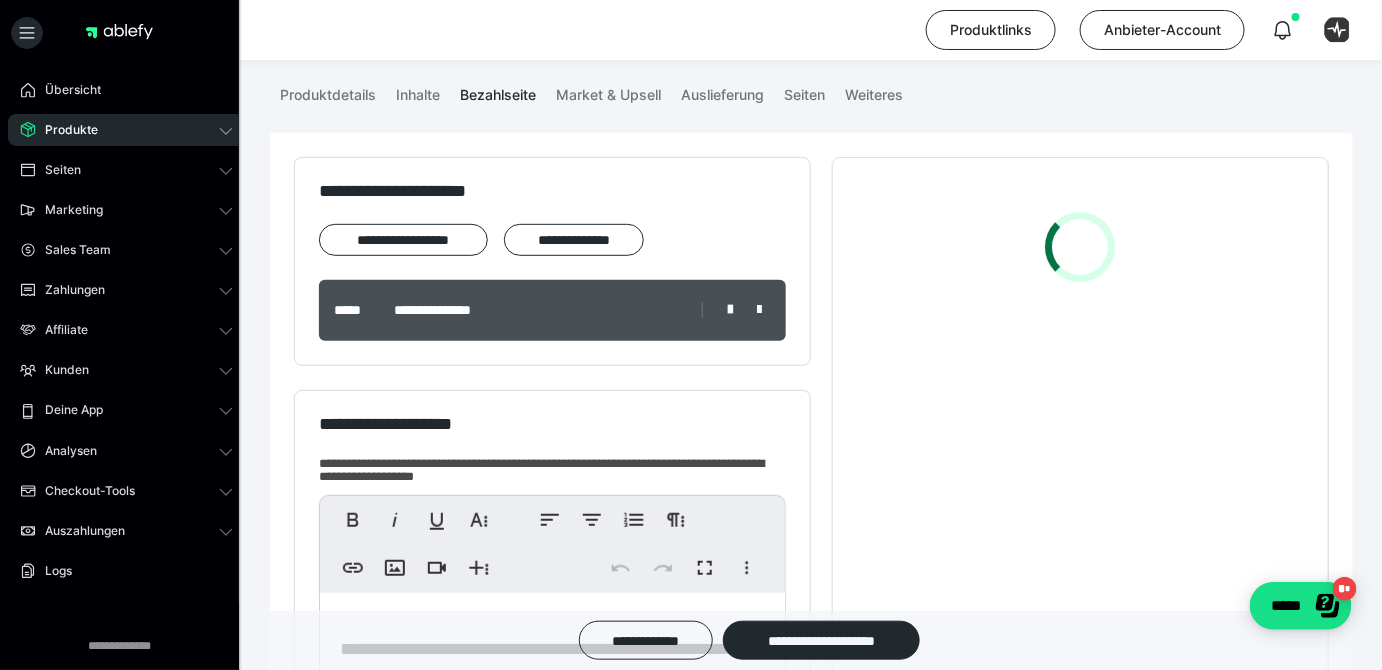 scroll, scrollTop: 454, scrollLeft: 0, axis: vertical 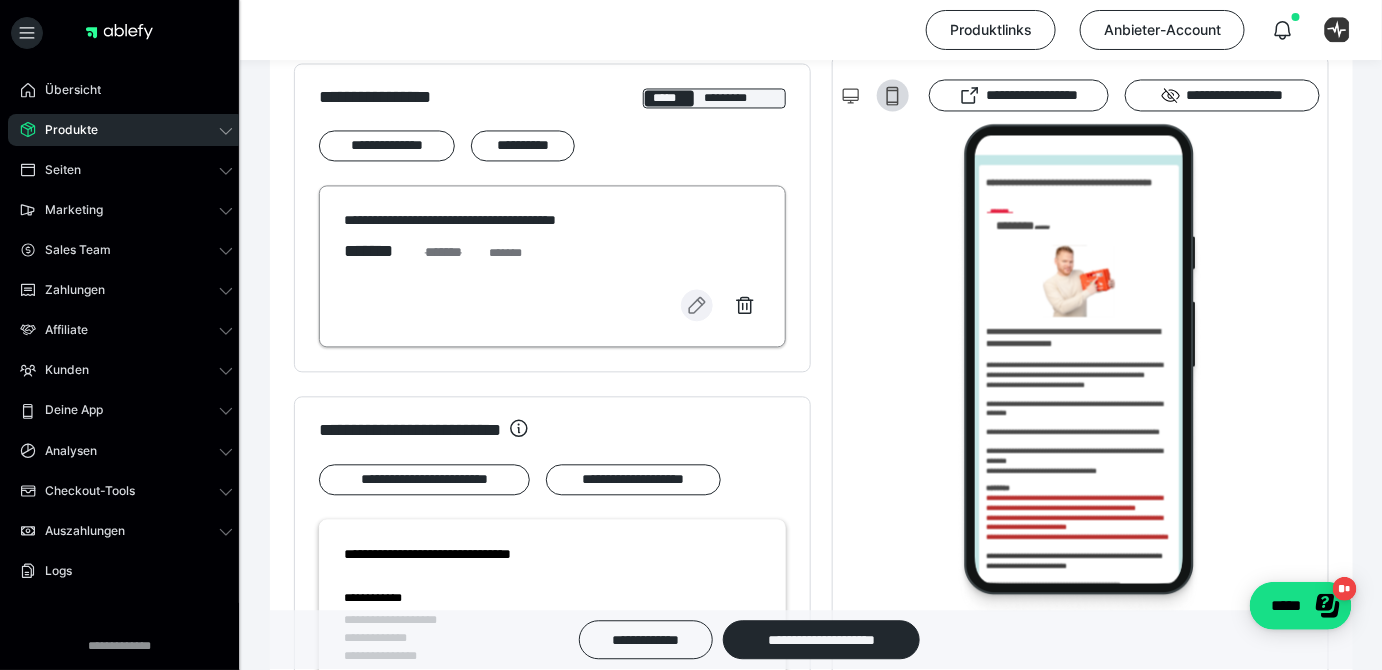 click 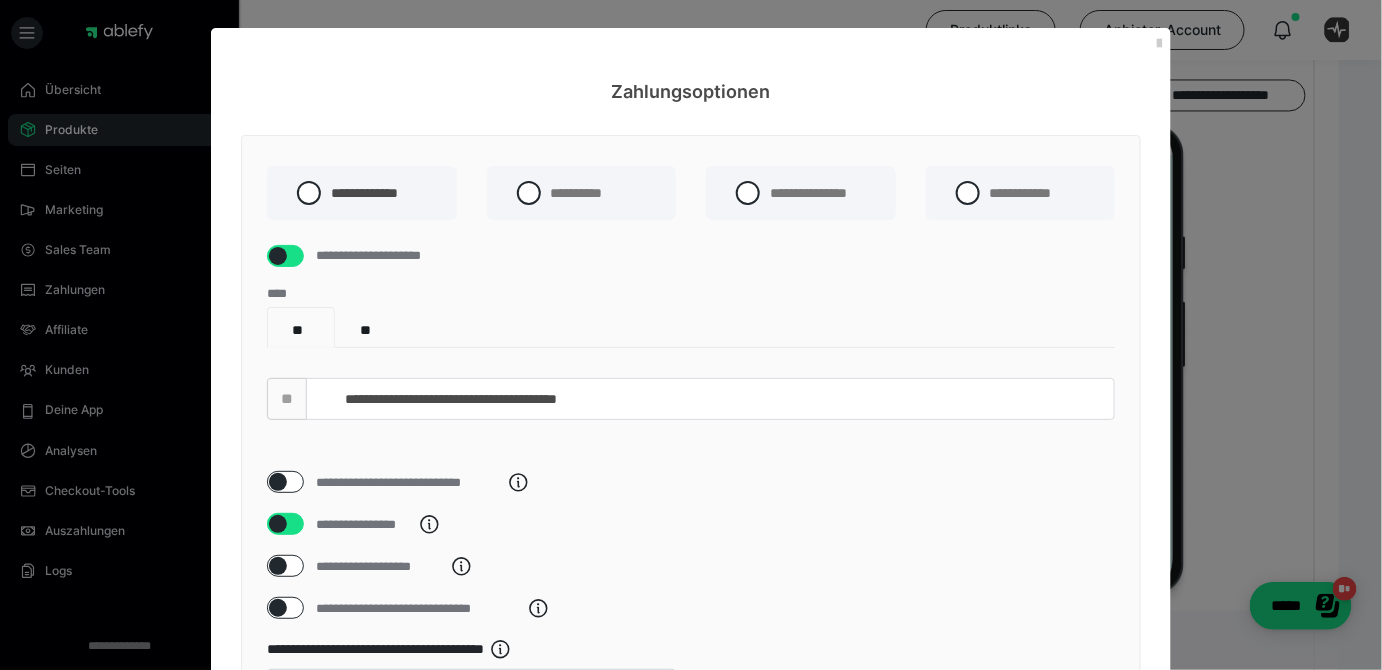 scroll, scrollTop: 0, scrollLeft: 0, axis: both 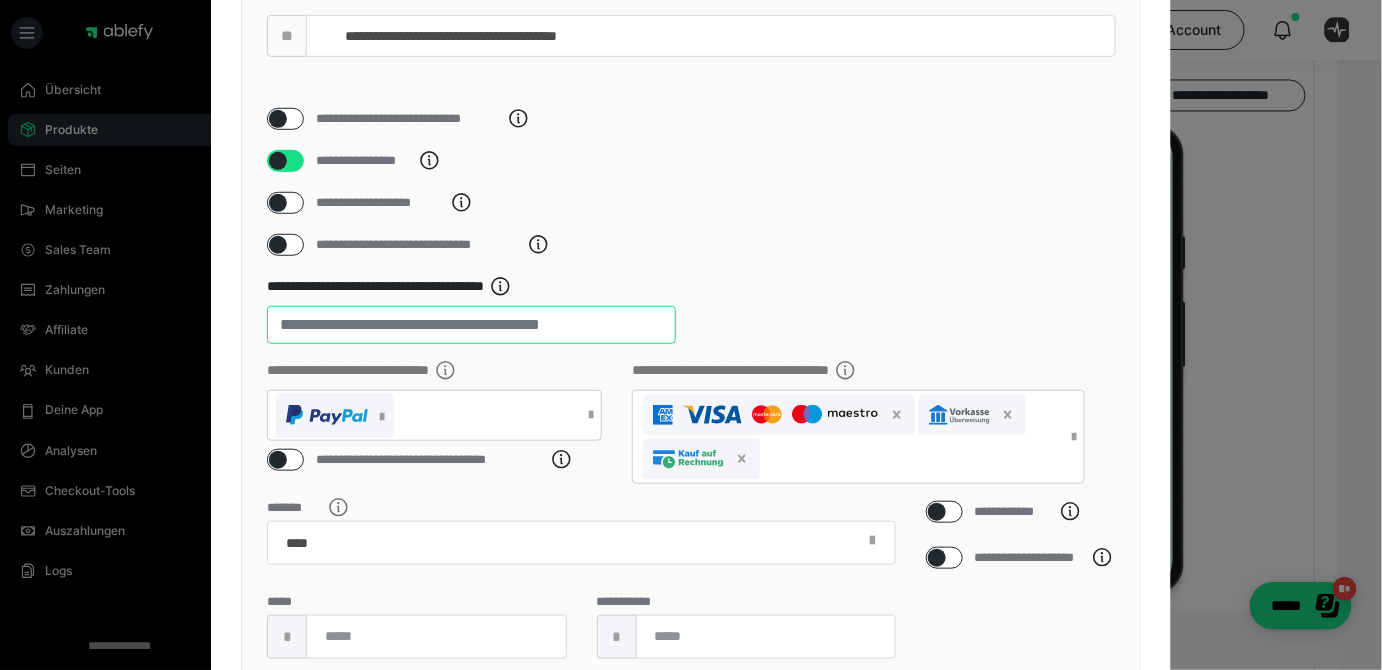 drag, startPoint x: 409, startPoint y: 346, endPoint x: 272, endPoint y: 345, distance: 137.00365 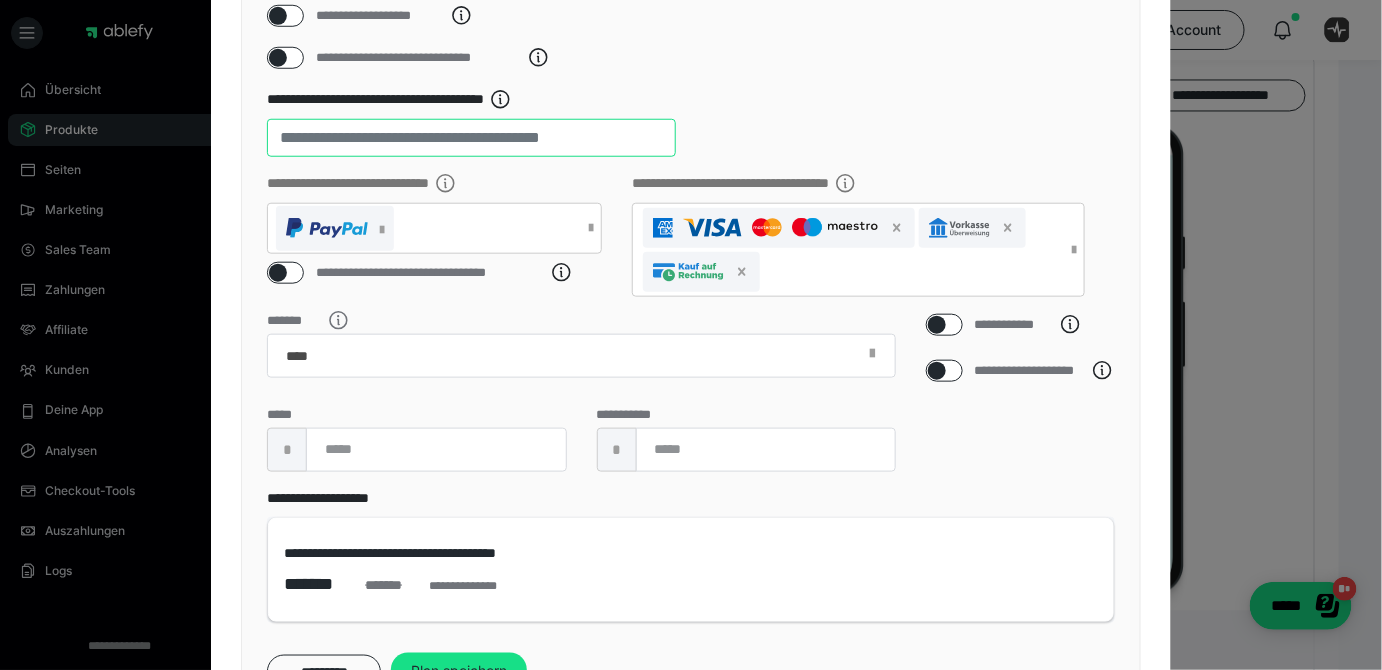 scroll, scrollTop: 677, scrollLeft: 0, axis: vertical 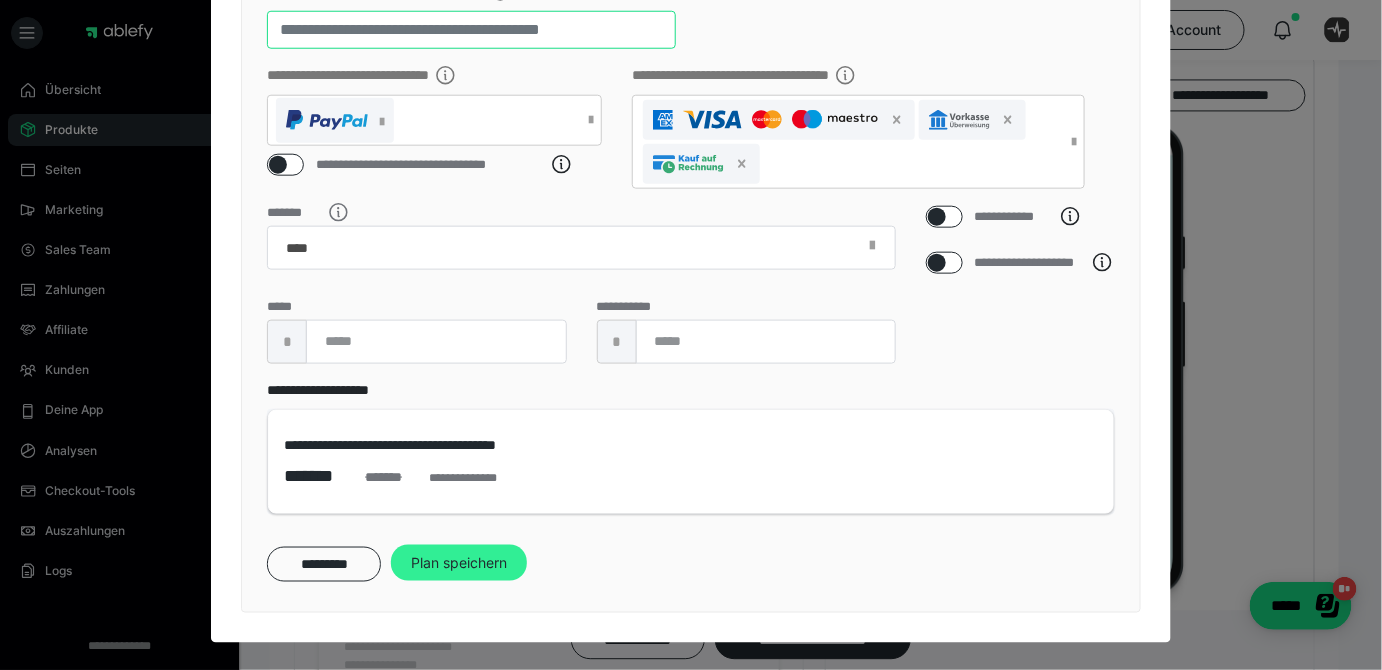 type on "*" 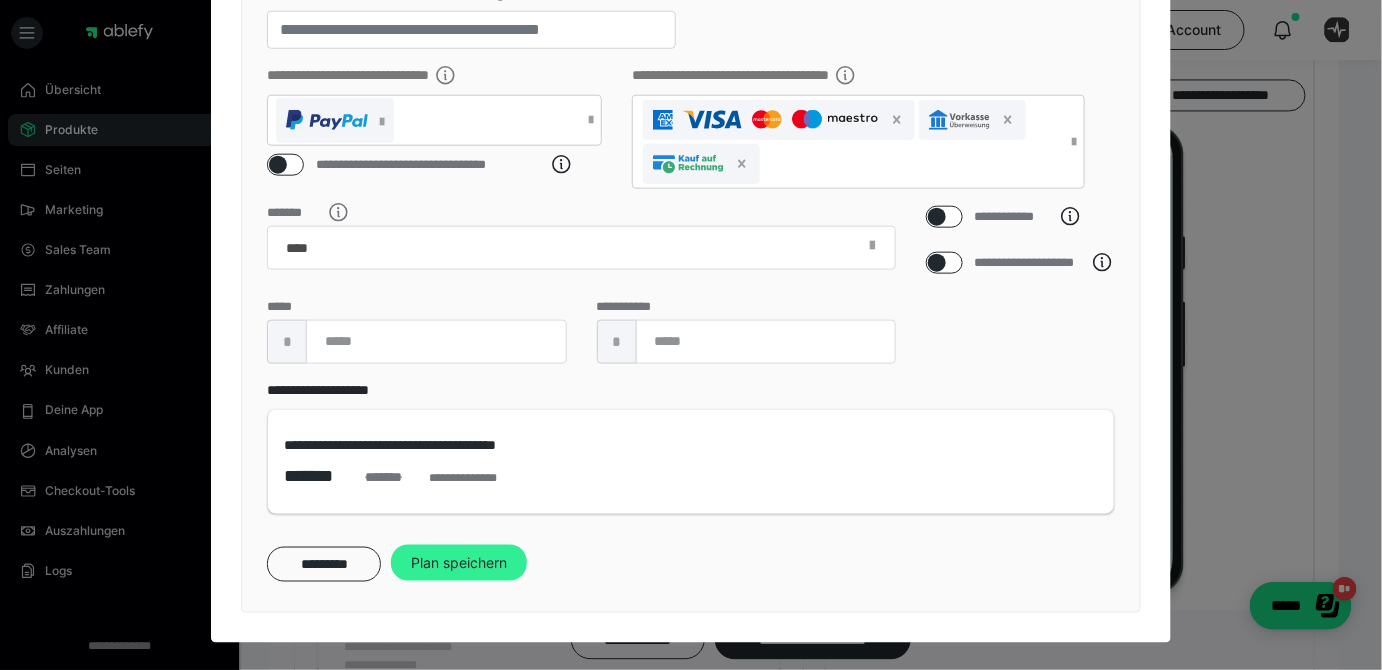 click on "Plan speichern" at bounding box center (459, 563) 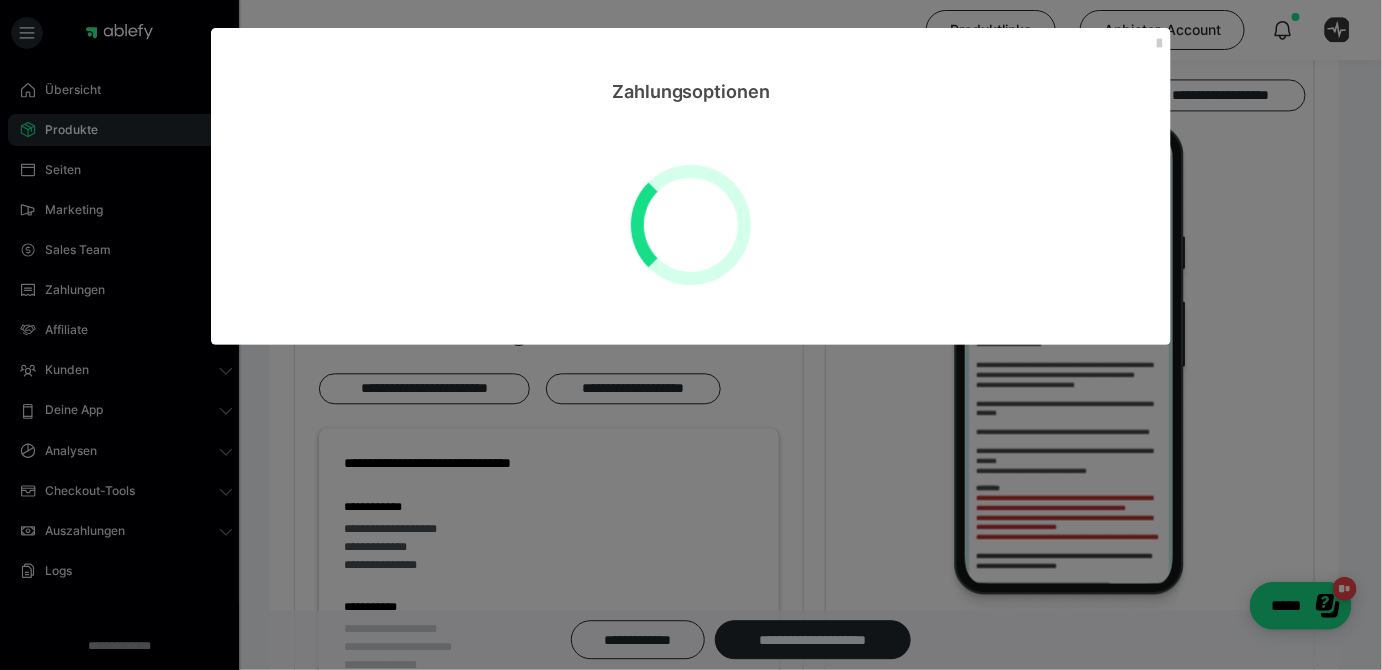 scroll, scrollTop: 0, scrollLeft: 0, axis: both 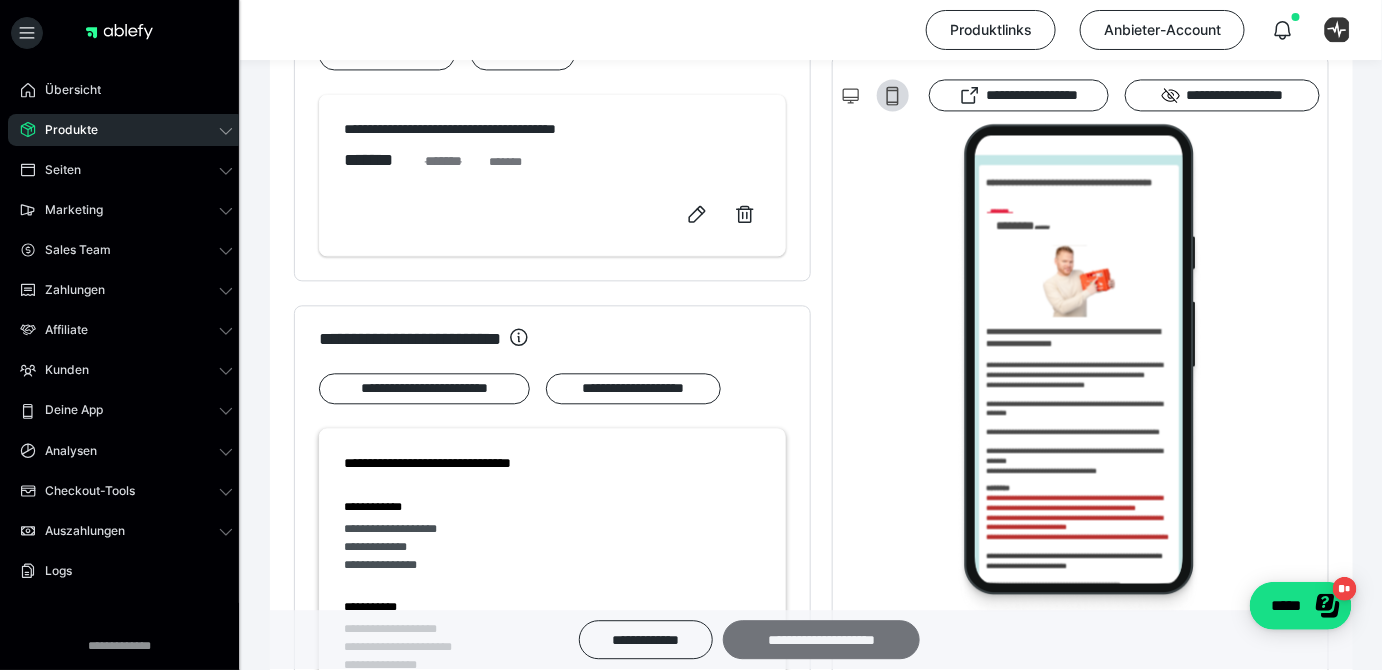 click on "**********" at bounding box center [821, 640] 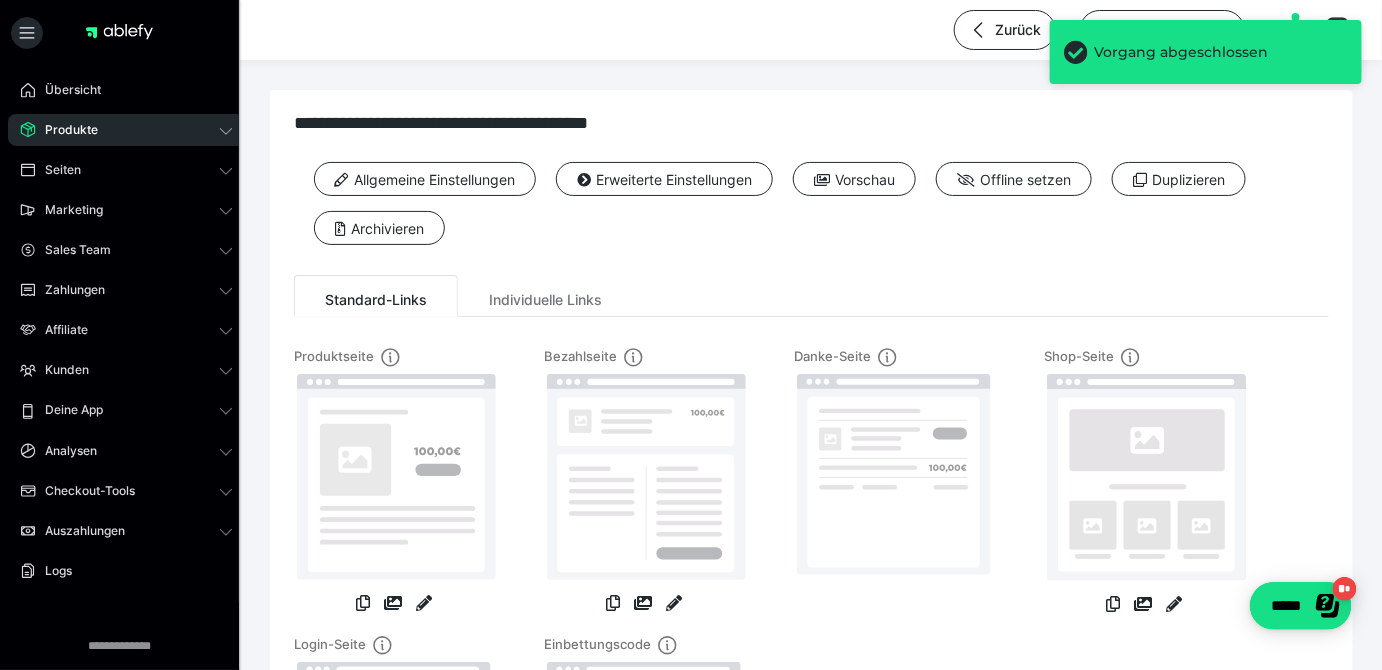 click on "Produkte" at bounding box center (126, 130) 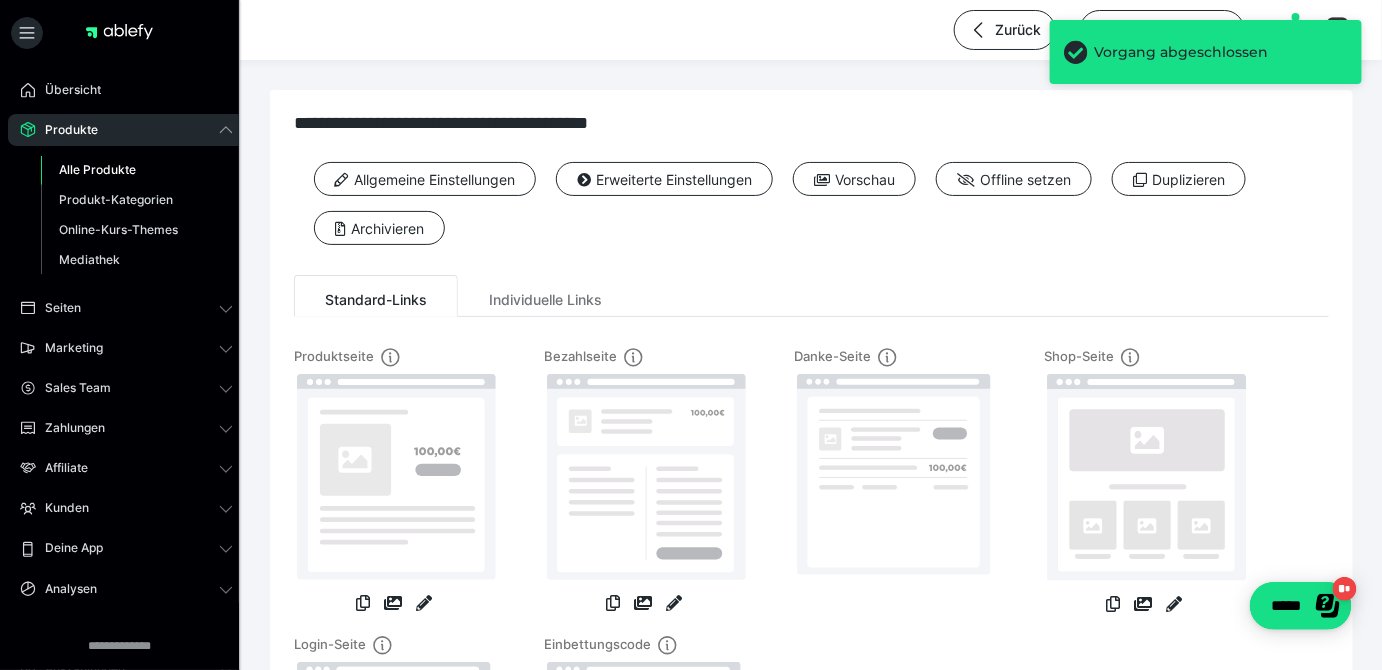 click on "Alle Produkte" at bounding box center (97, 169) 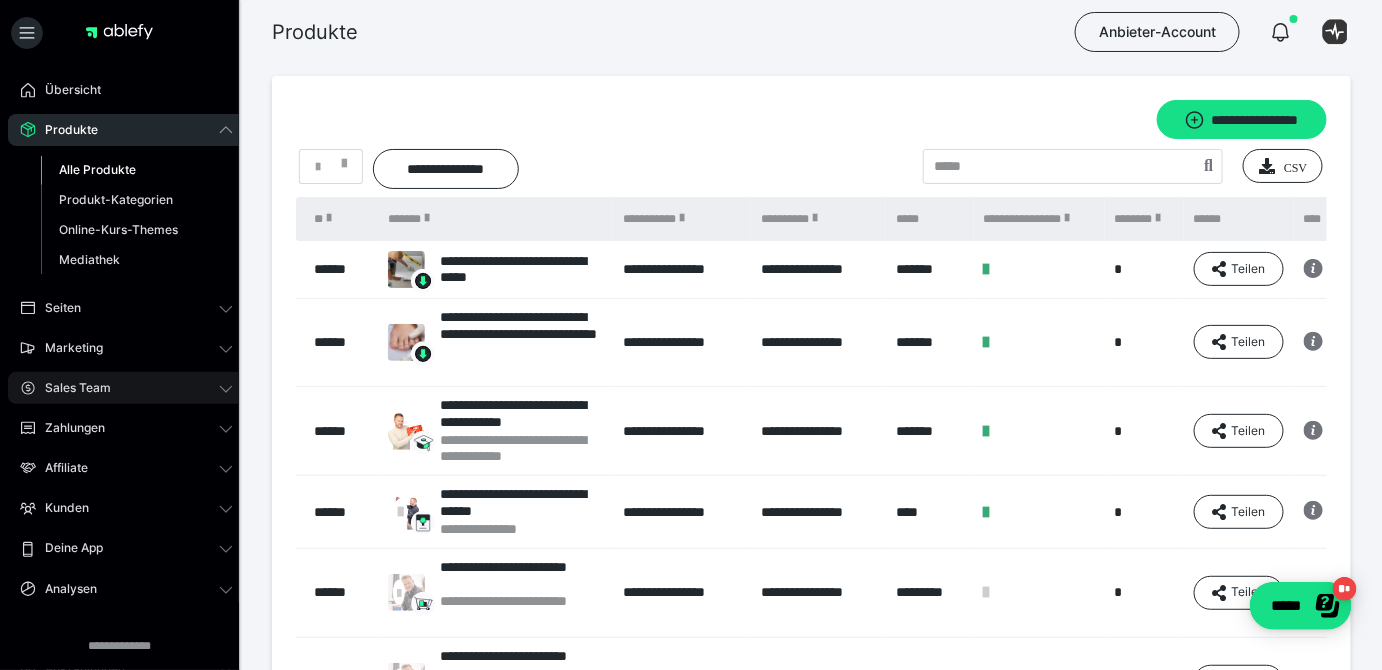 click on "Sales Team" at bounding box center [126, 388] 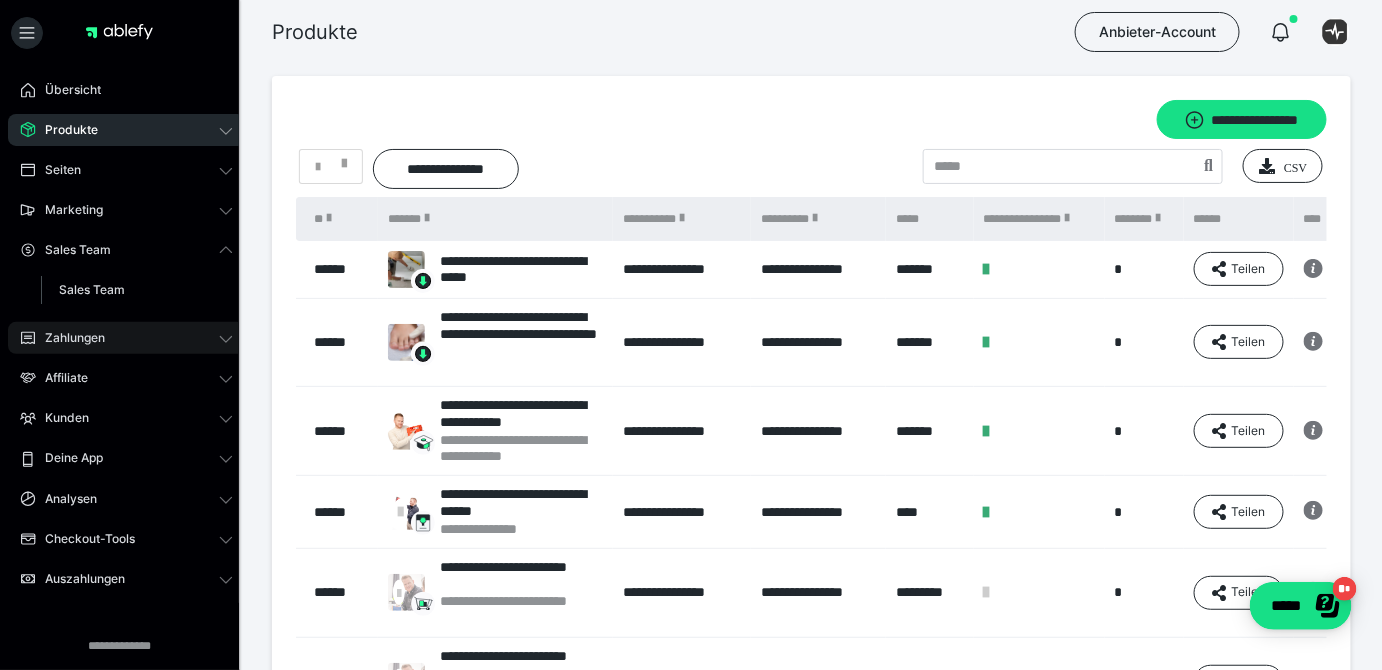 click on "Zahlungen" at bounding box center (68, 338) 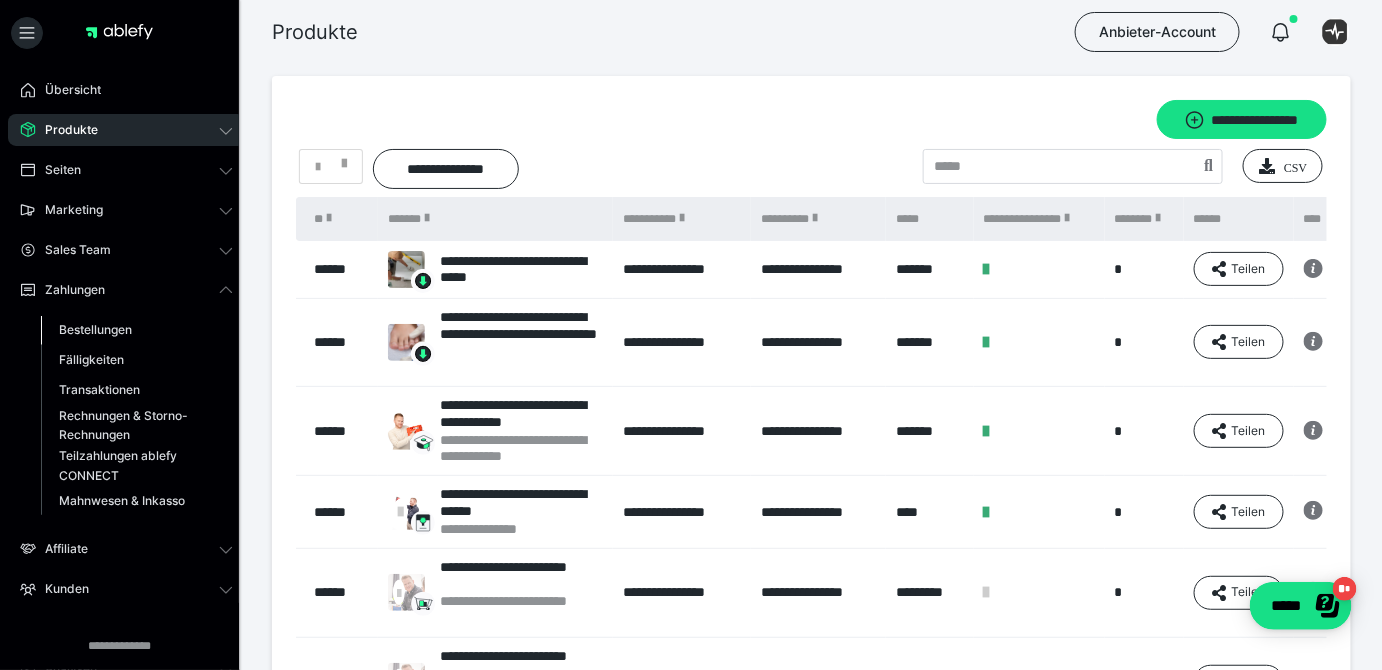 click on "Bestellungen" at bounding box center [95, 329] 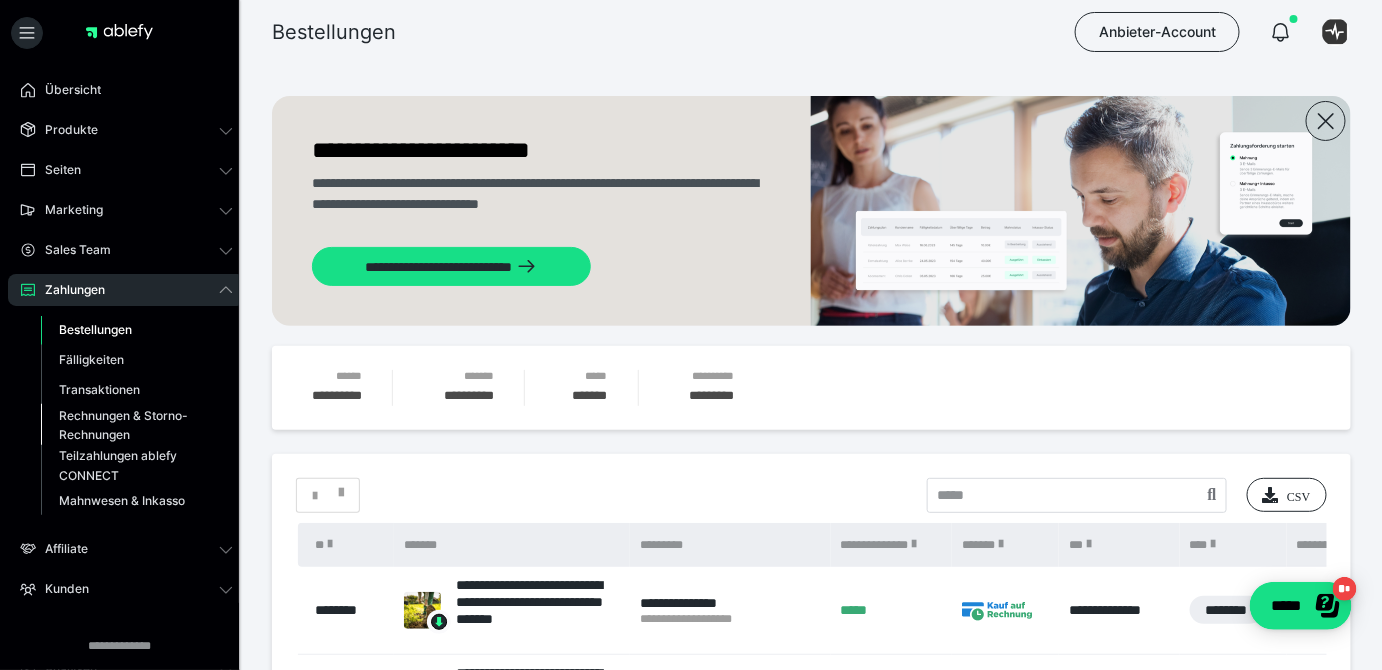 click on "Rechnungen & Storno-Rechnungen" at bounding box center [126, 425] 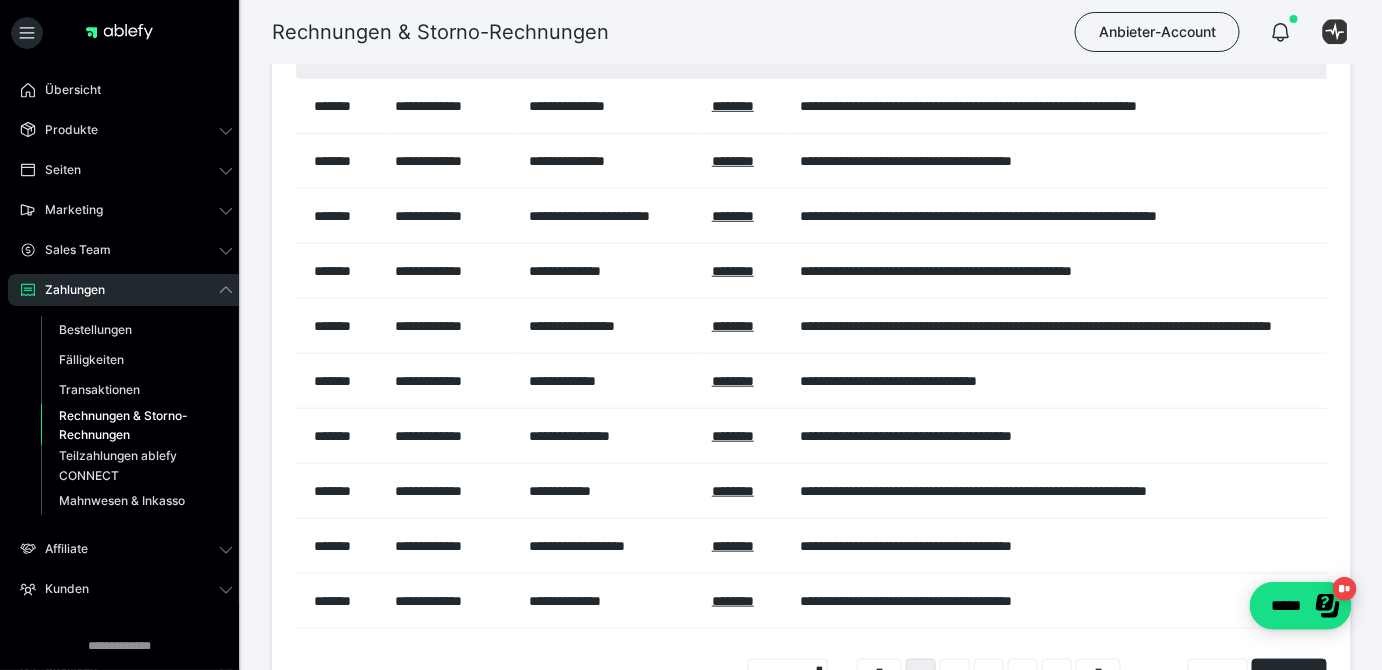 scroll, scrollTop: 454, scrollLeft: 0, axis: vertical 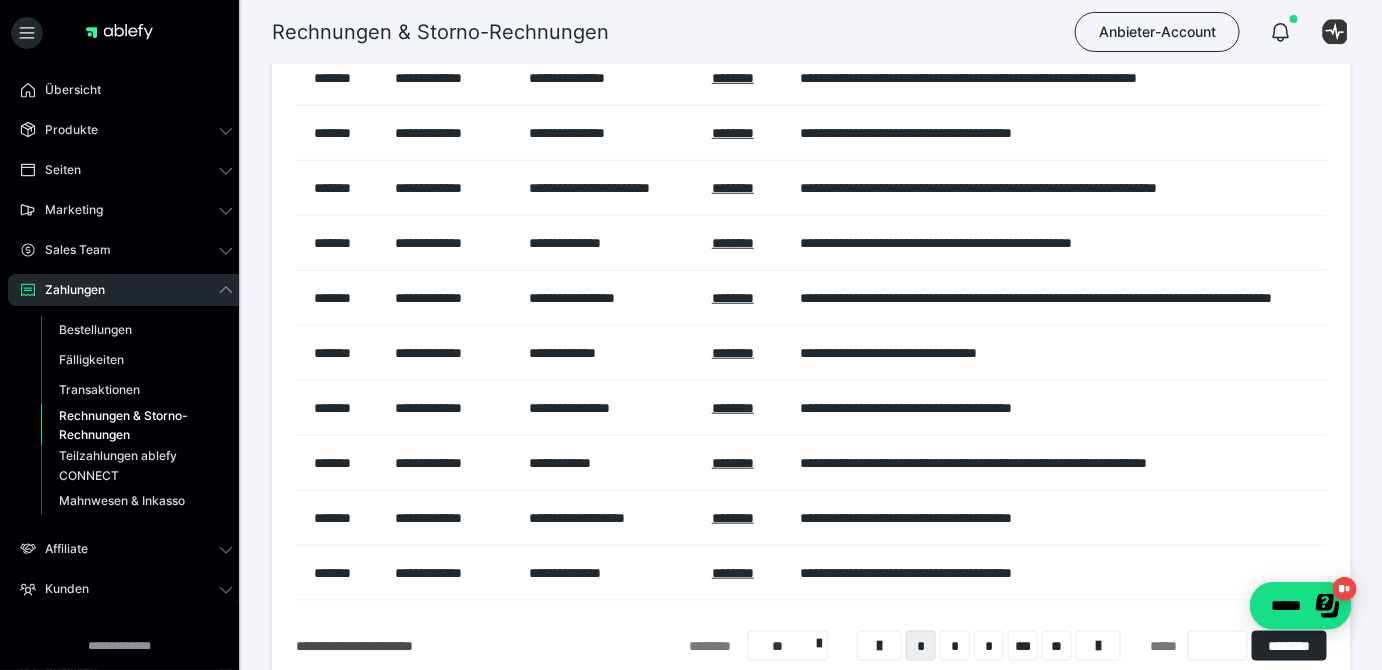 drag, startPoint x: 460, startPoint y: 605, endPoint x: 1029, endPoint y: 587, distance: 569.28467 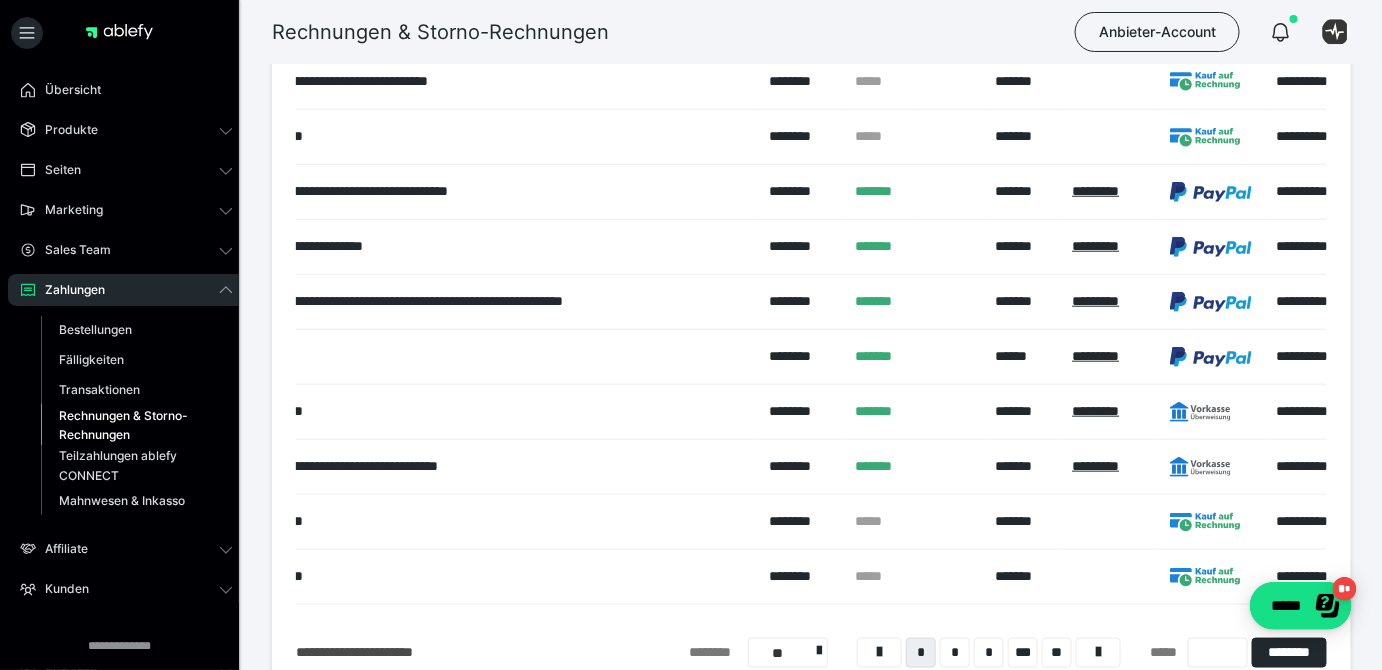scroll, scrollTop: 0, scrollLeft: 984, axis: horizontal 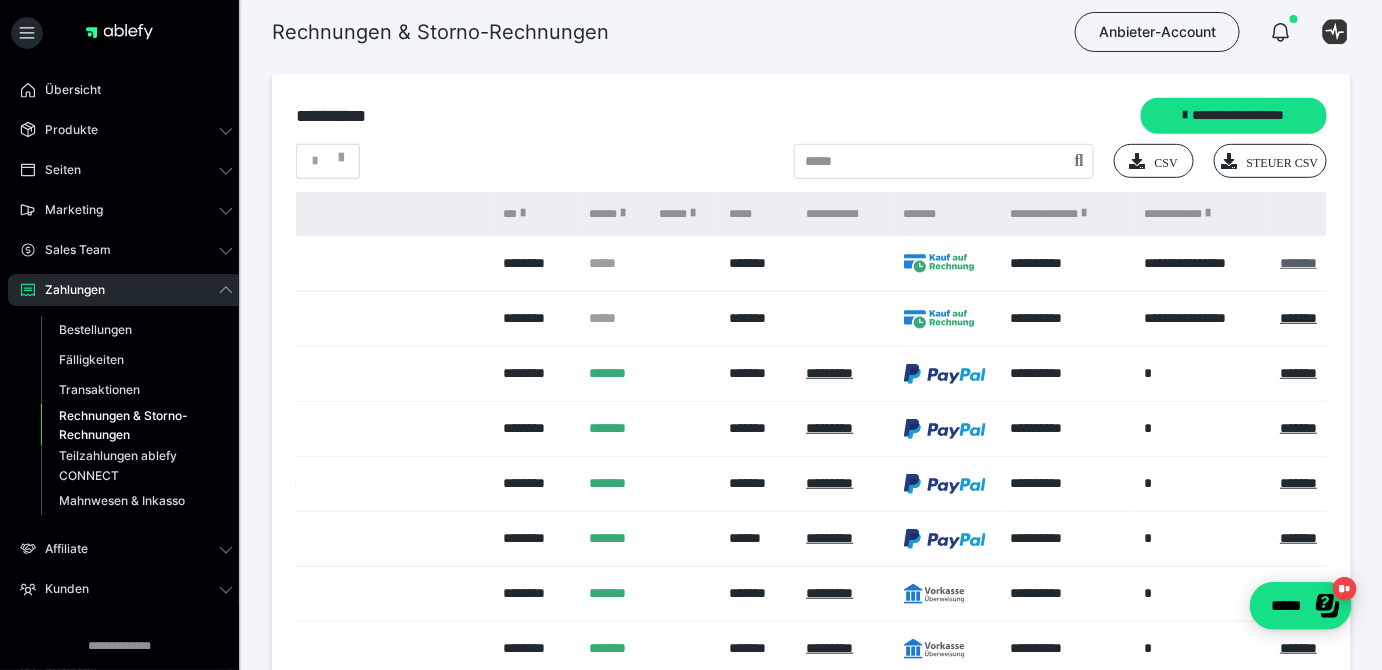 click on "*******" at bounding box center (1298, 263) 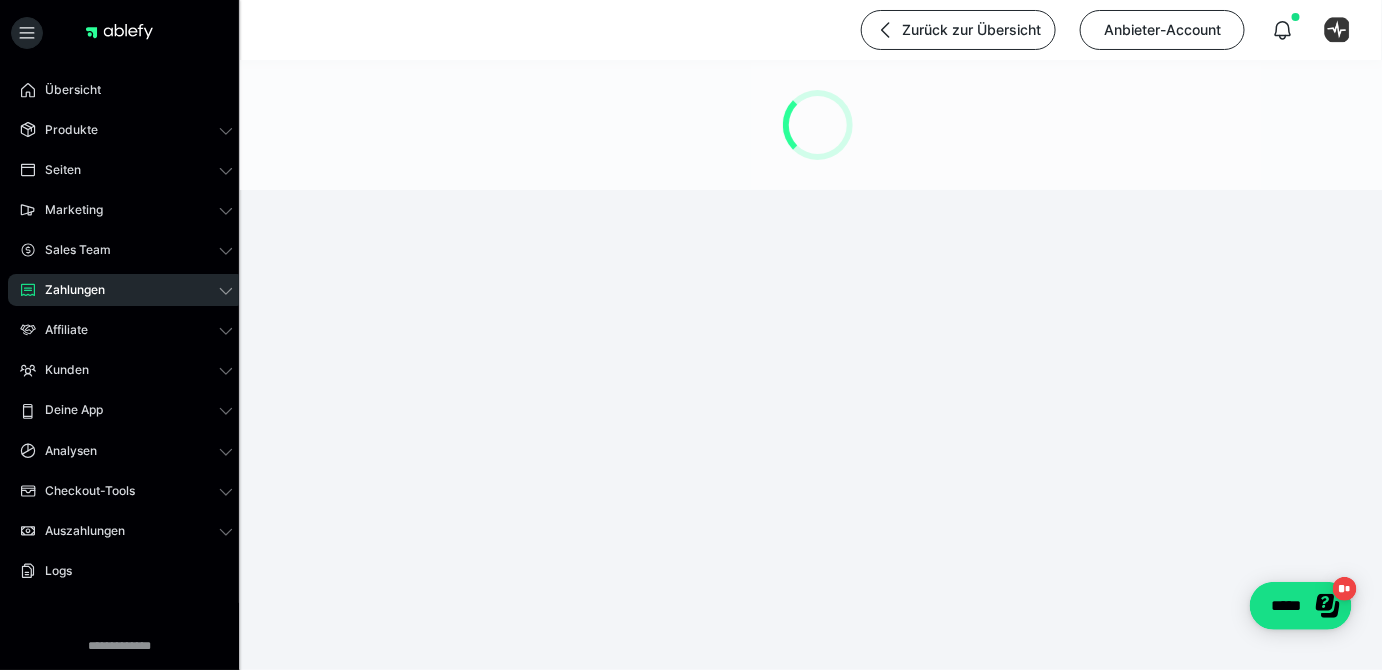 scroll, scrollTop: 0, scrollLeft: 0, axis: both 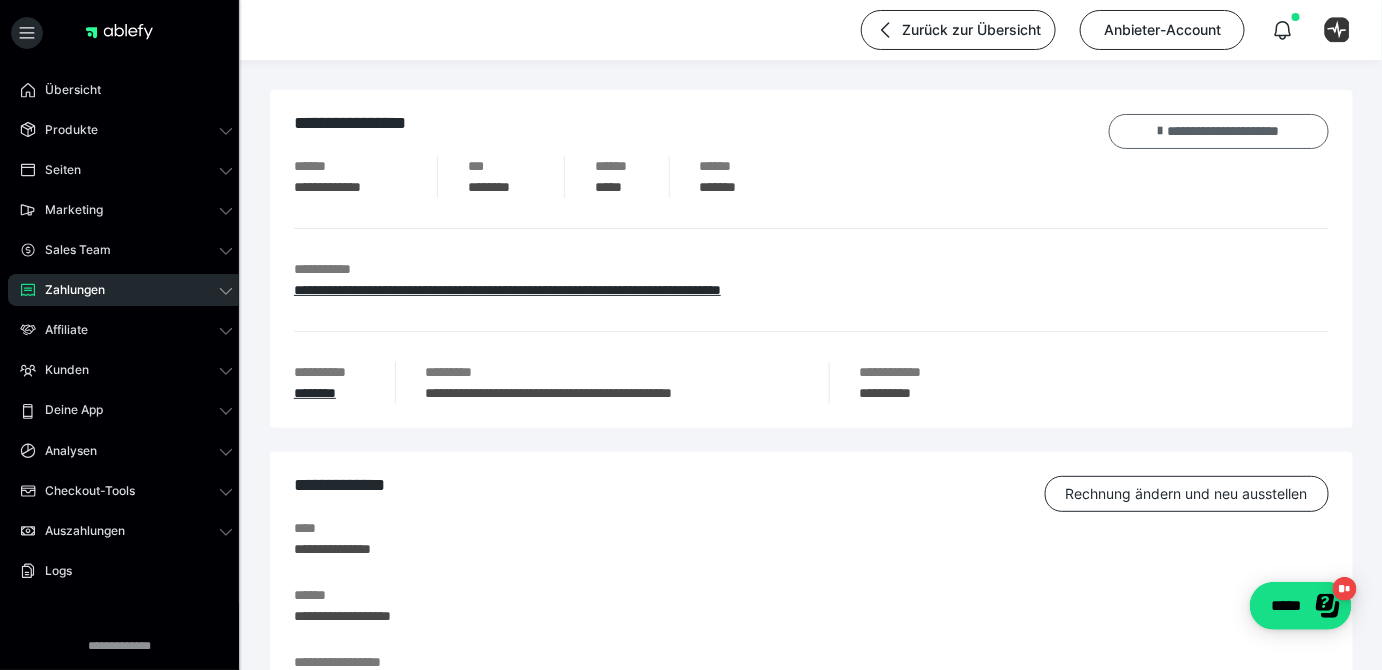 click on "**********" at bounding box center [1219, 131] 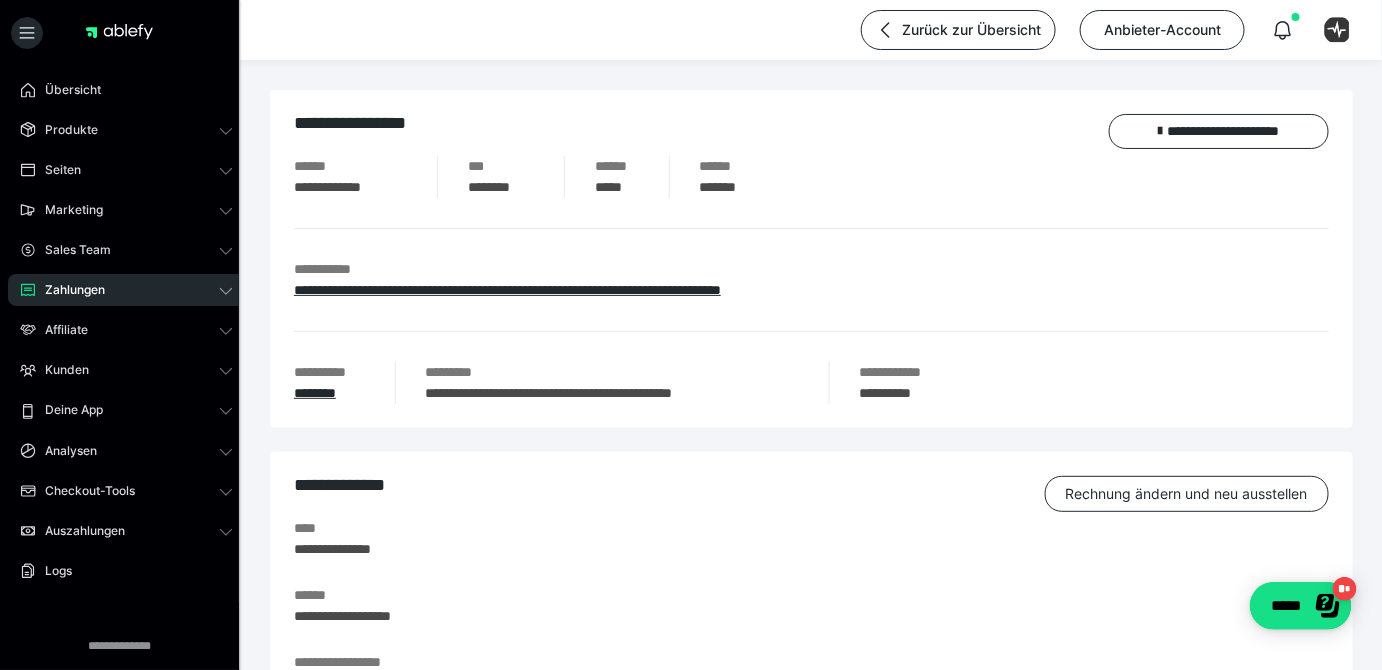 click on "Zahlungen" at bounding box center [126, 290] 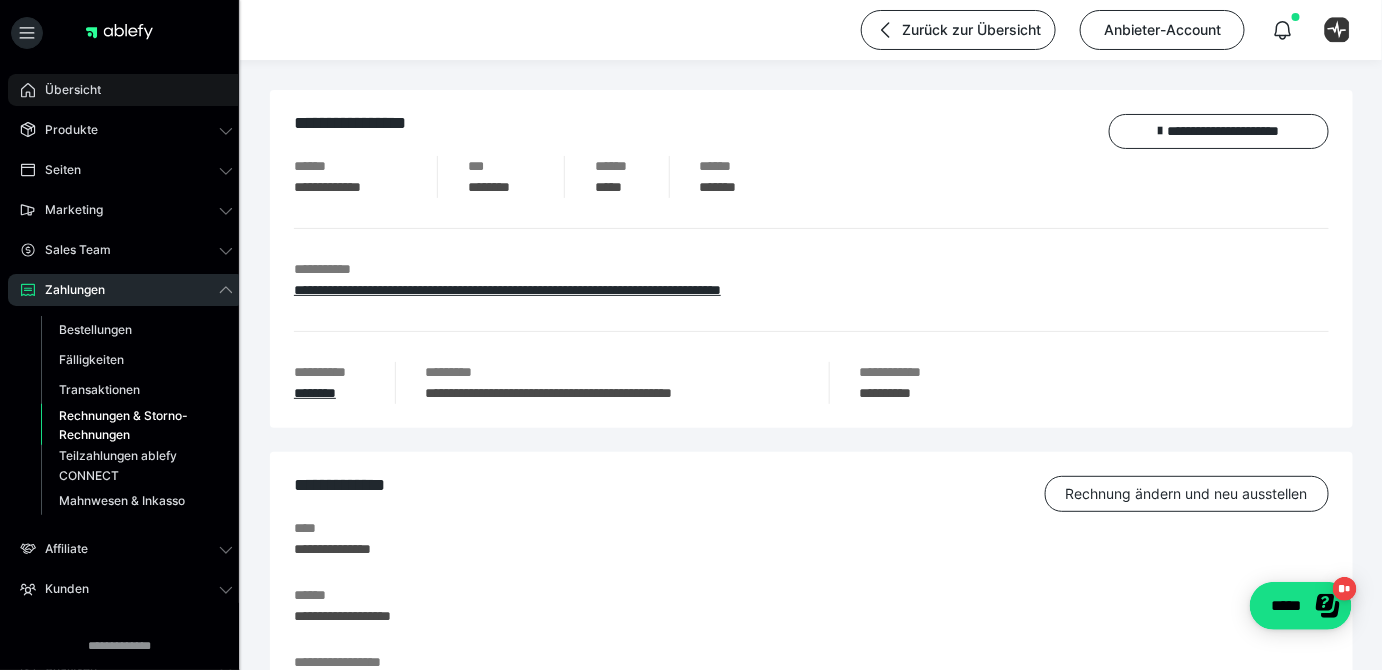 click on "Übersicht" at bounding box center (126, 90) 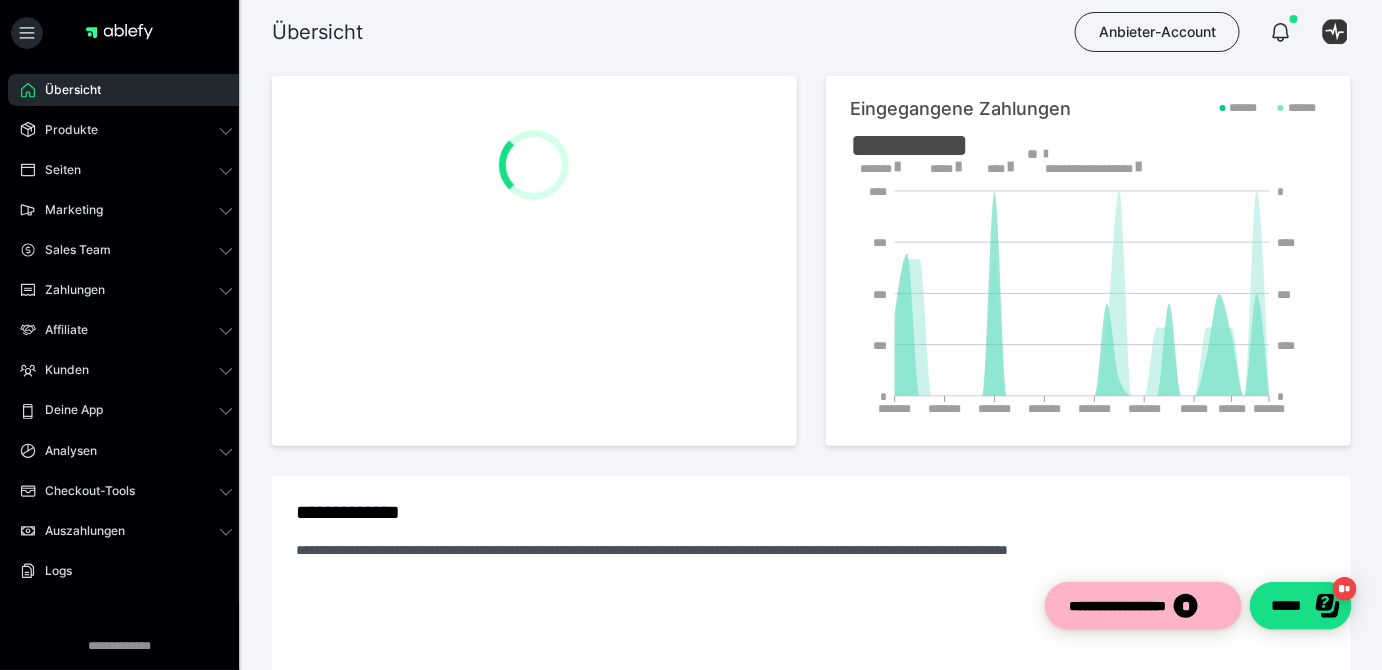 scroll, scrollTop: 0, scrollLeft: 0, axis: both 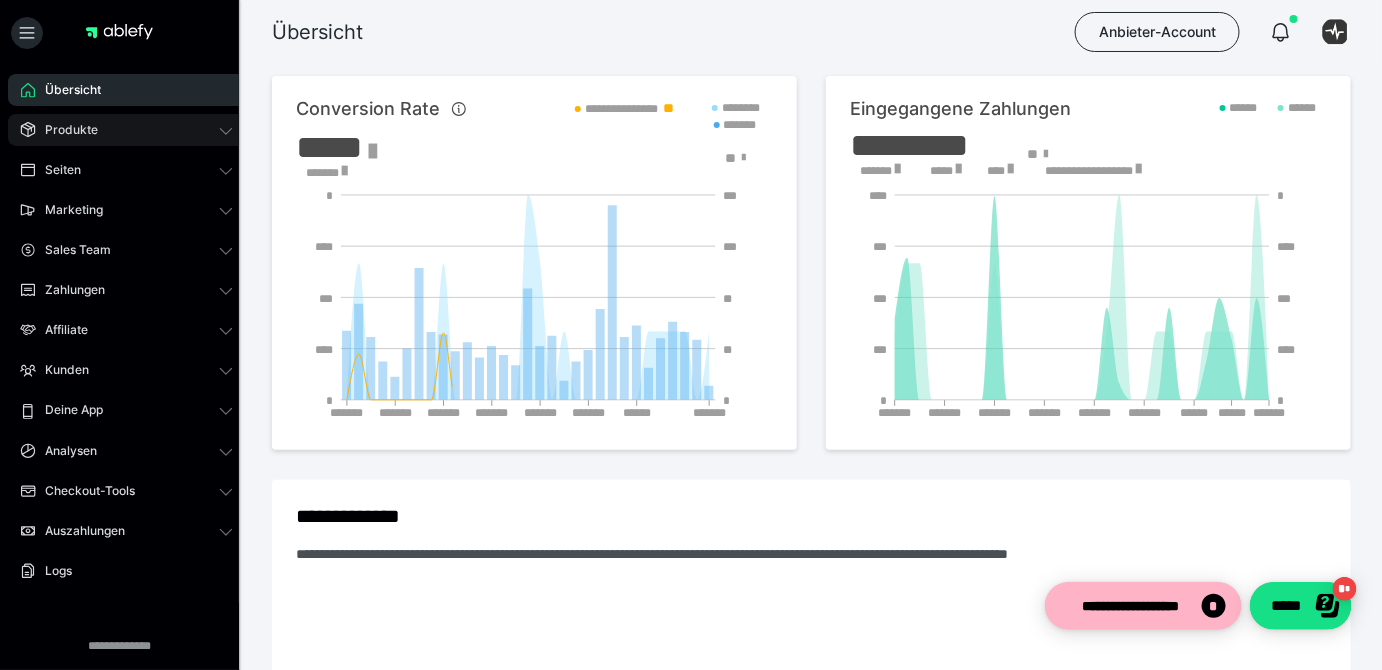 click on "Produkte" at bounding box center [126, 130] 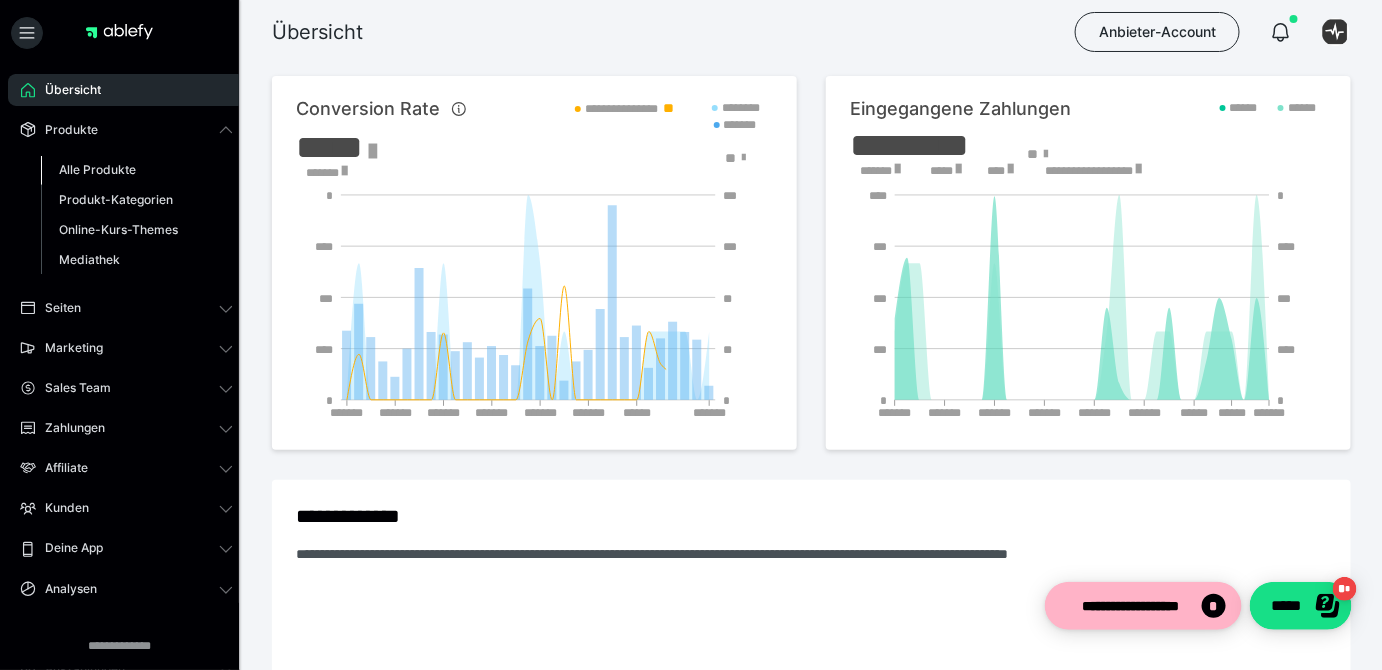 click on "Alle Produkte" at bounding box center [97, 169] 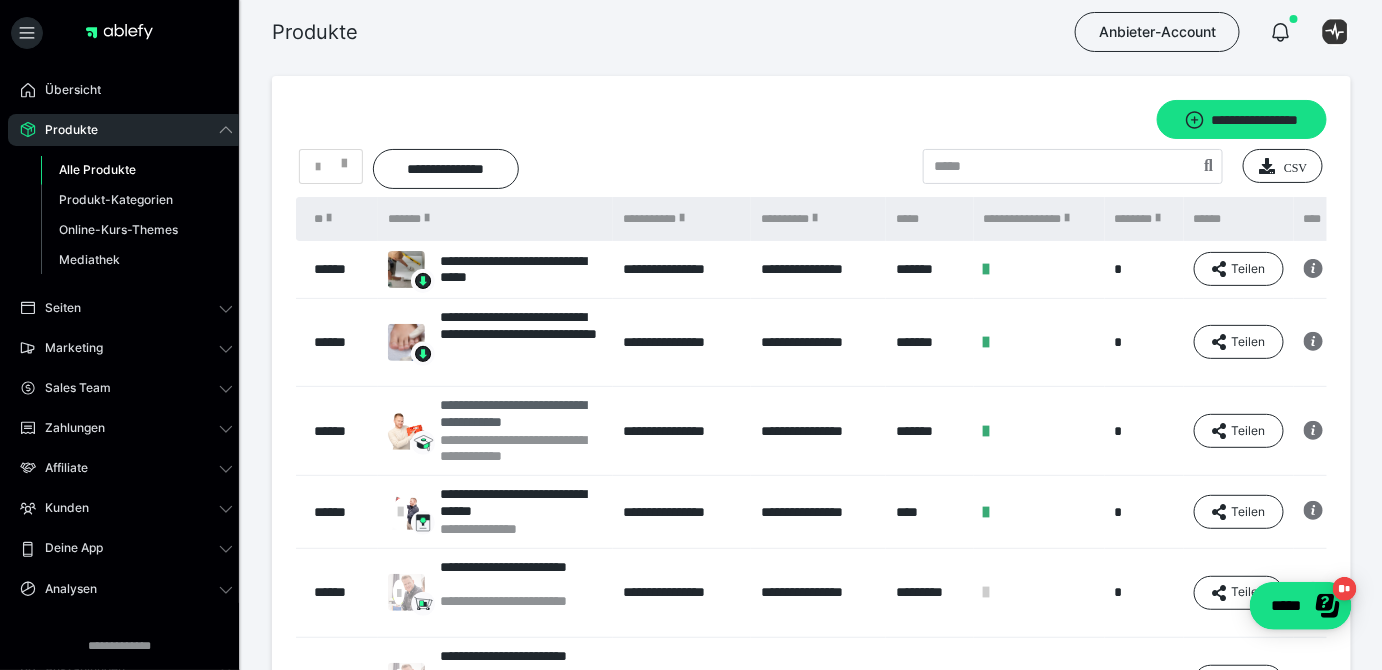 click on "**********" at bounding box center (522, 414) 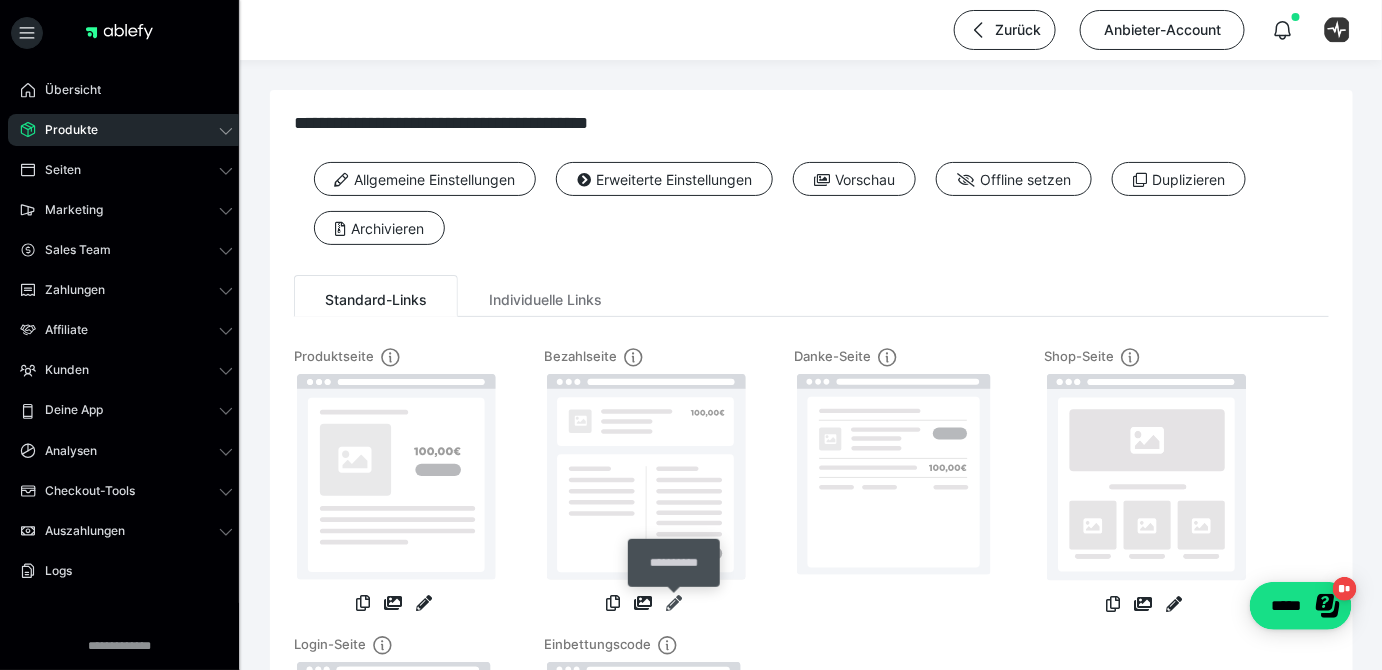 click at bounding box center (674, 603) 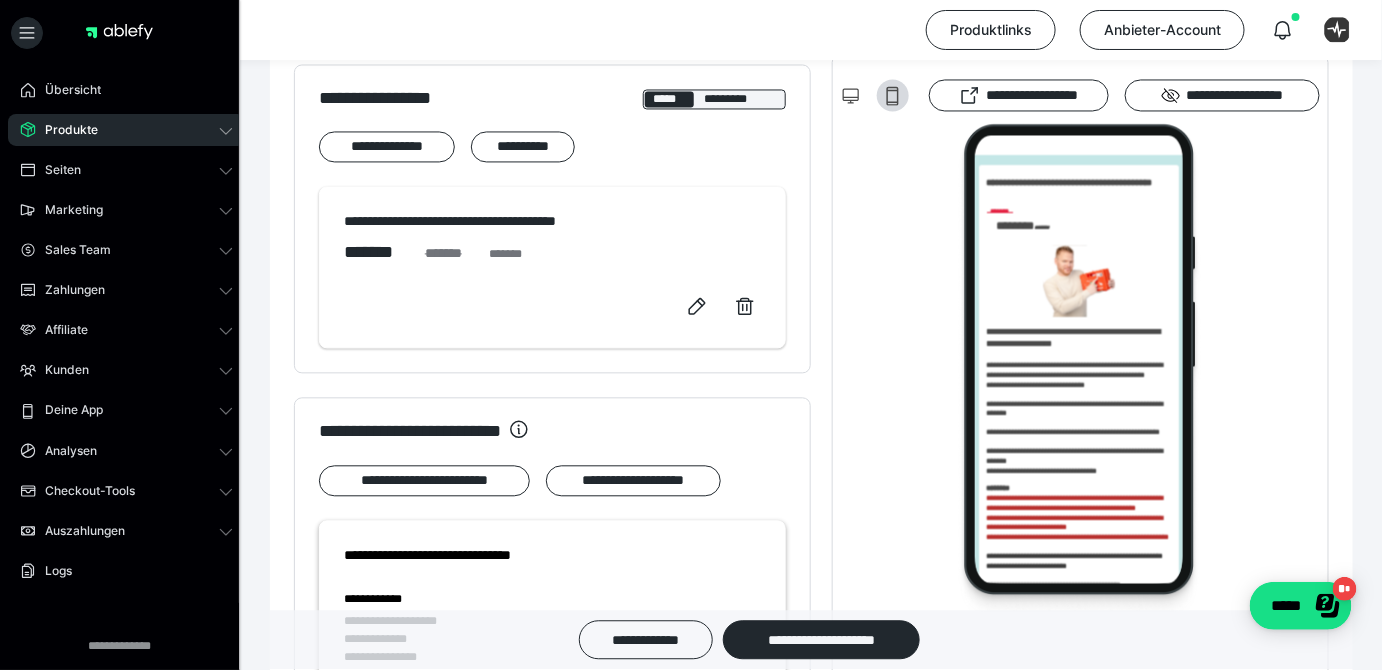 scroll, scrollTop: 1272, scrollLeft: 0, axis: vertical 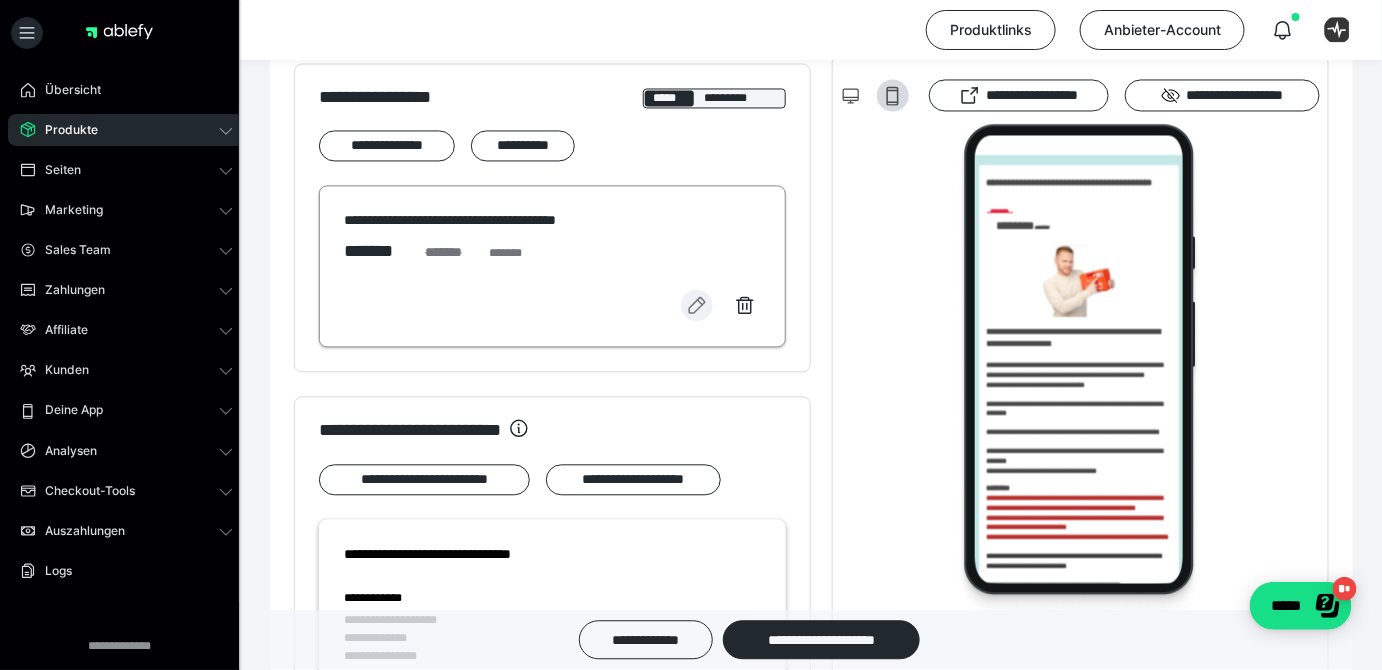 click 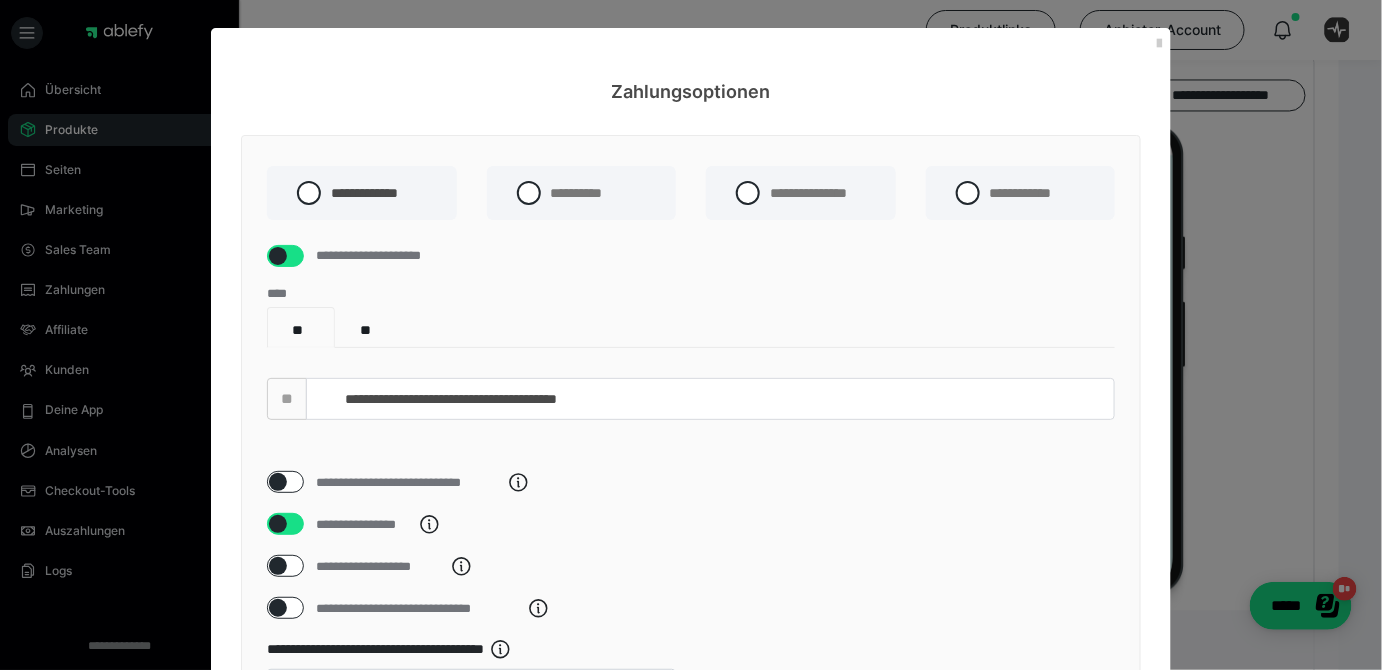 scroll, scrollTop: 0, scrollLeft: 0, axis: both 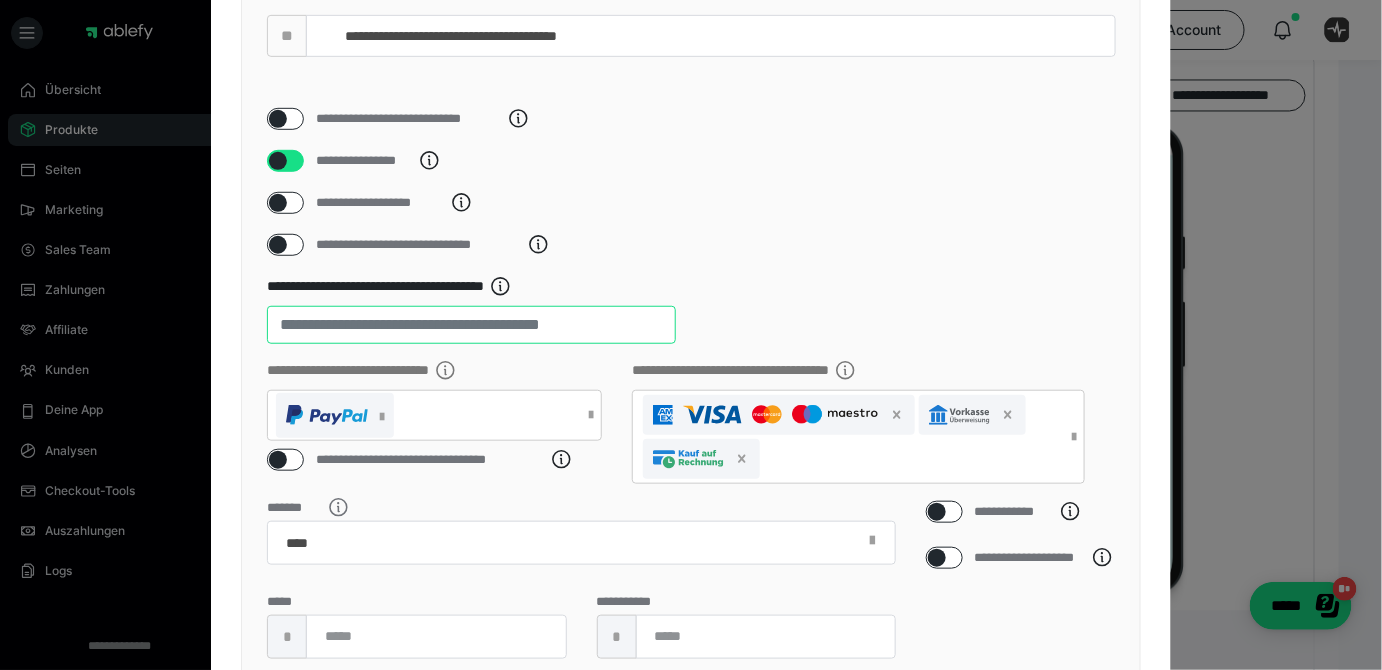 drag, startPoint x: 328, startPoint y: 347, endPoint x: 285, endPoint y: 347, distance: 43 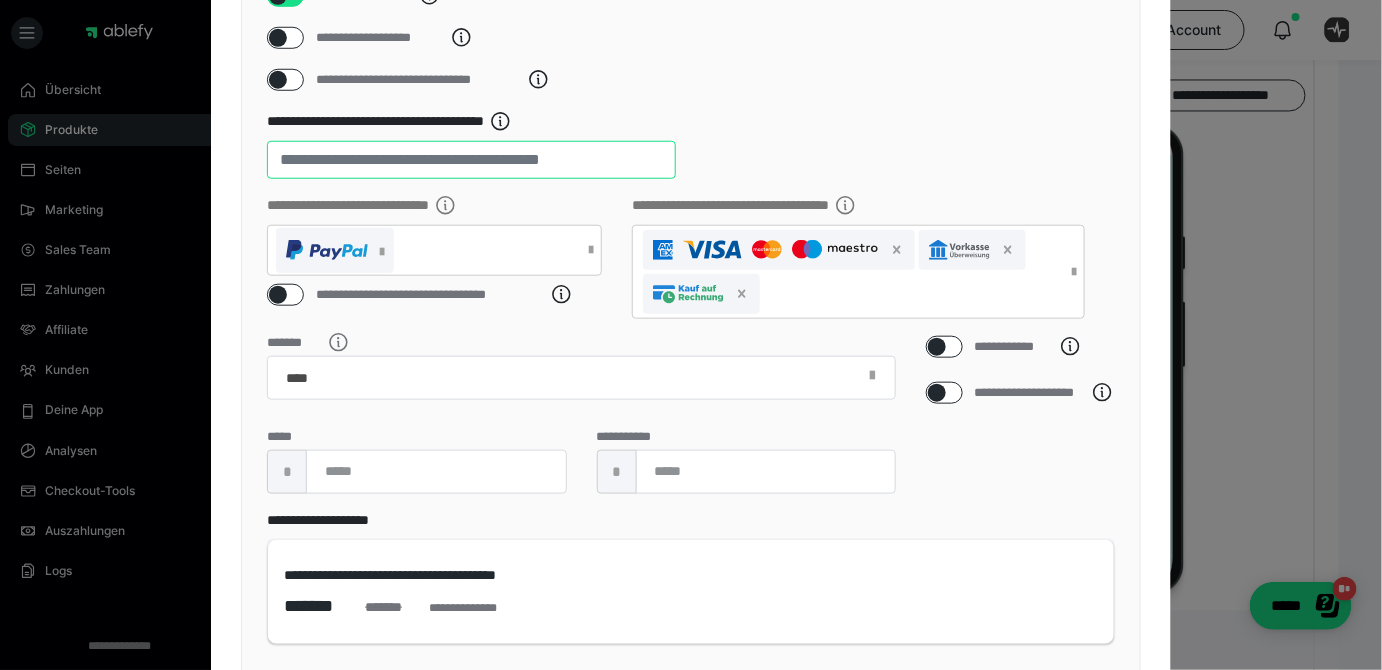 scroll, scrollTop: 677, scrollLeft: 0, axis: vertical 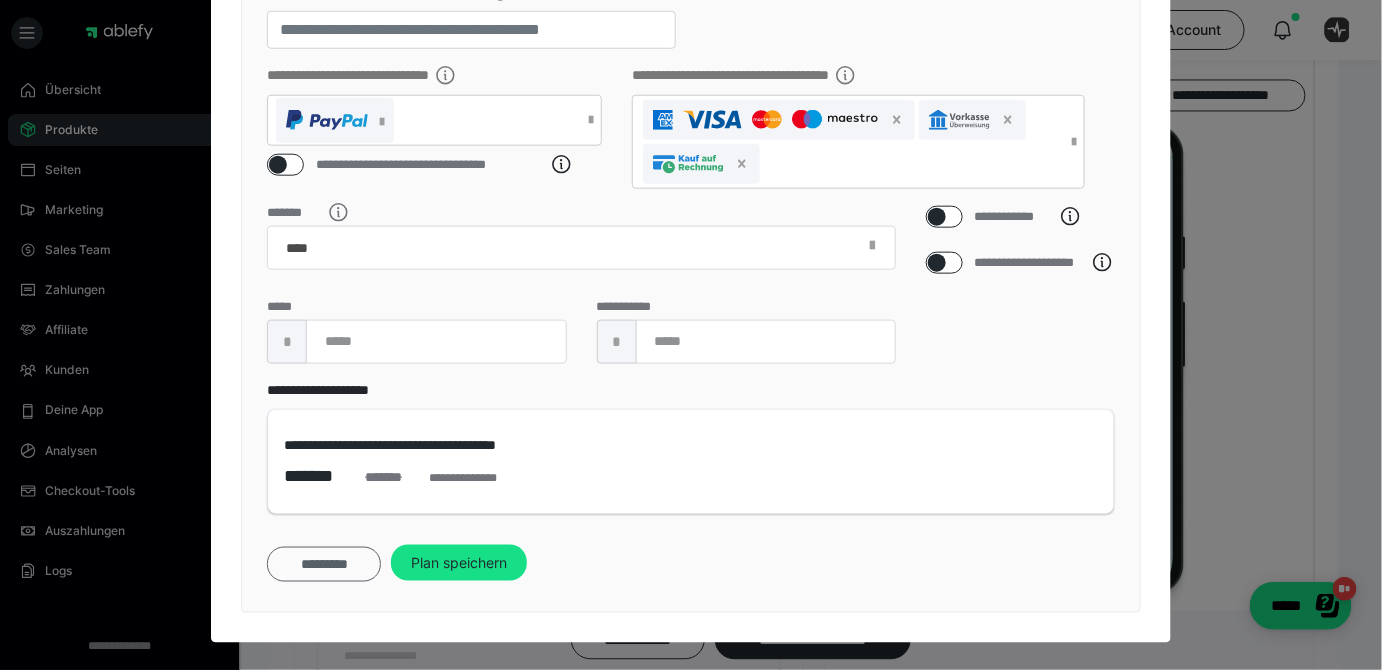 click on "*********" at bounding box center [324, 564] 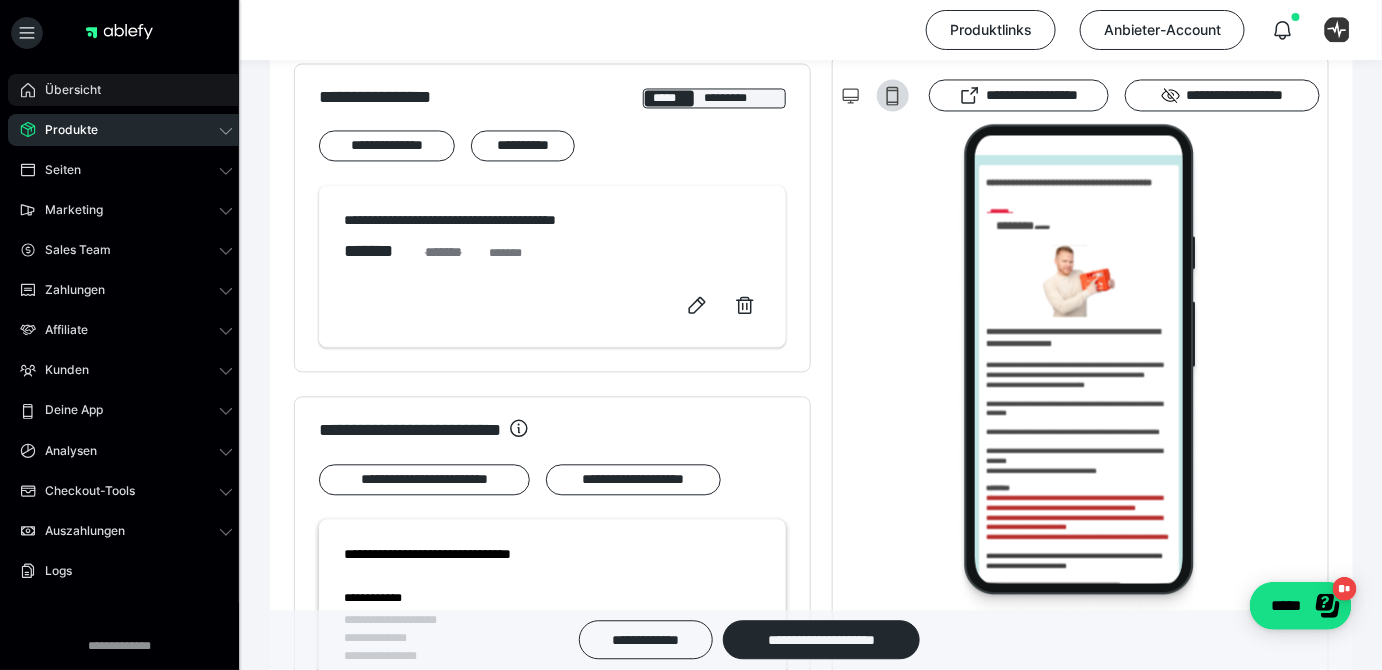 click on "Übersicht" at bounding box center [126, 90] 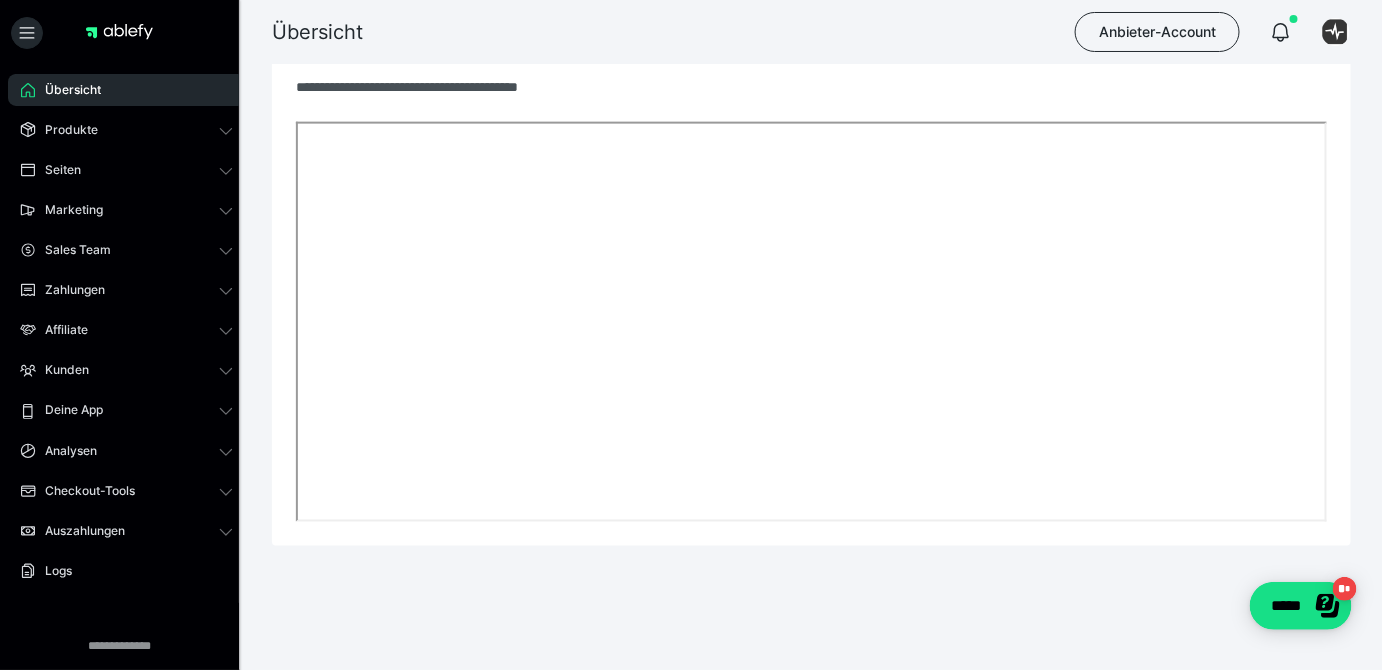 scroll, scrollTop: 823, scrollLeft: 0, axis: vertical 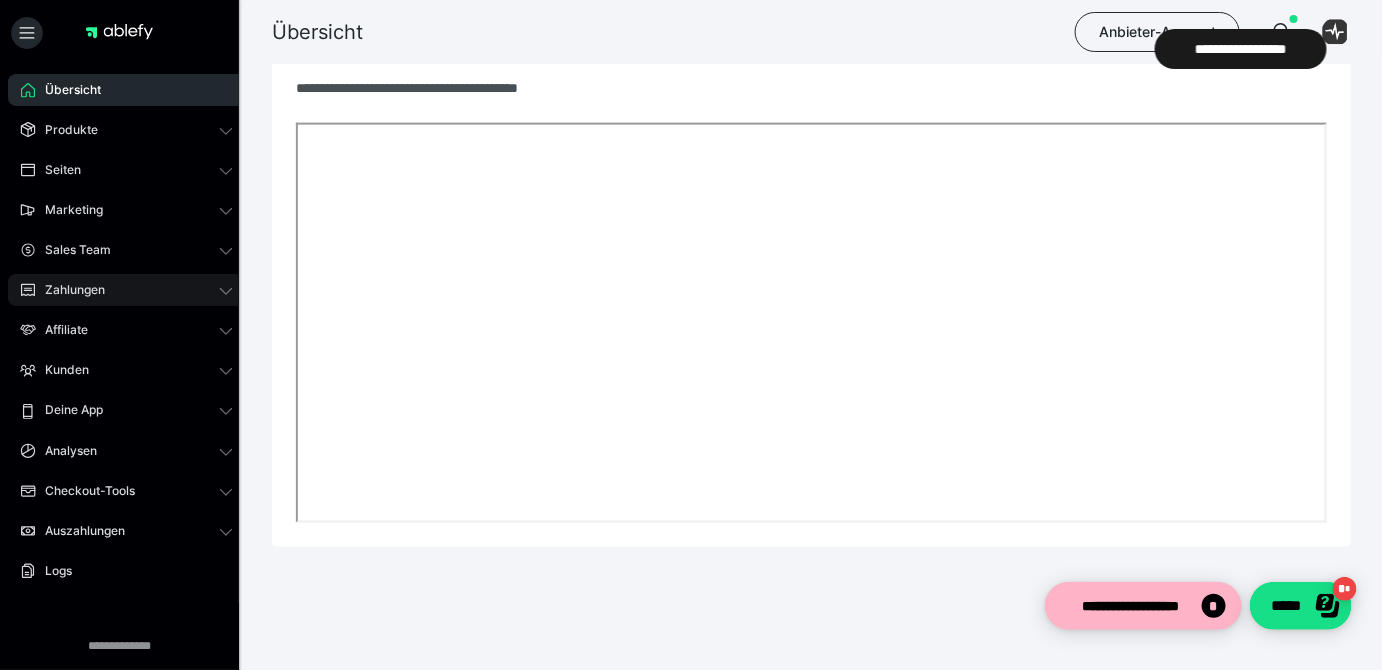 click on "Zahlungen" at bounding box center [126, 290] 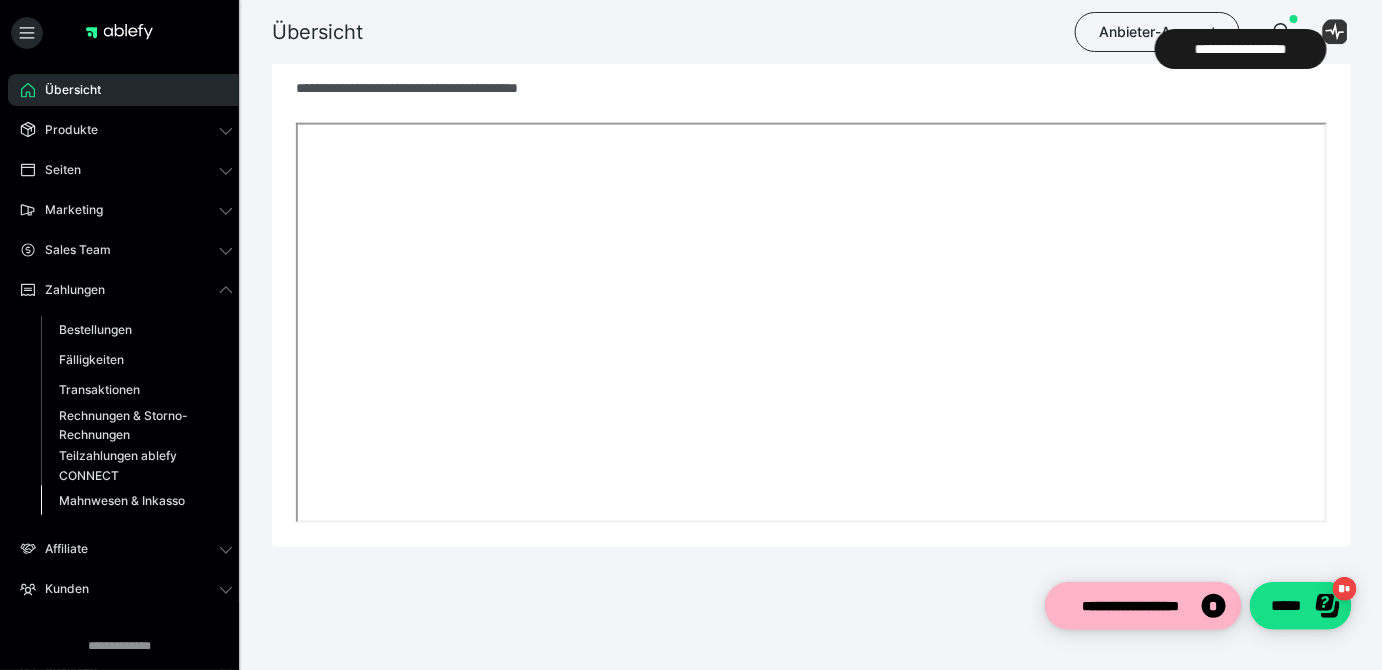 click on "Mahnwesen & Inkasso" at bounding box center [122, 500] 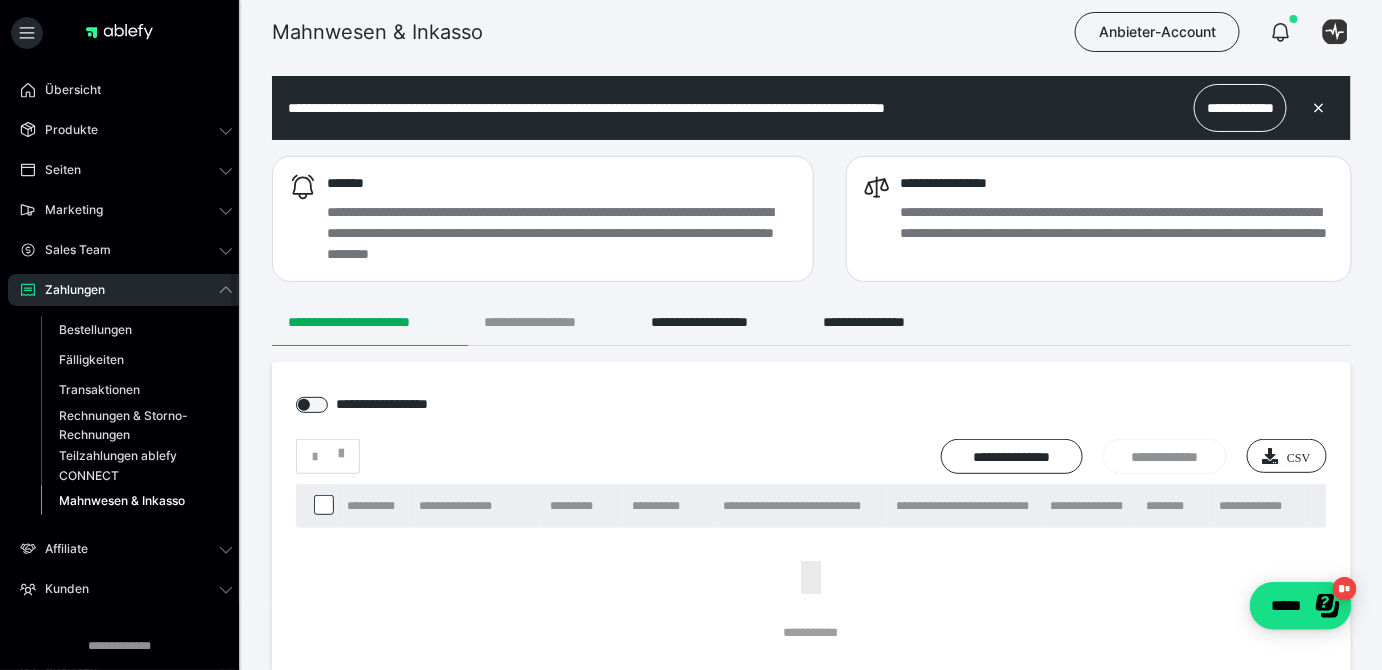 scroll, scrollTop: 0, scrollLeft: 0, axis: both 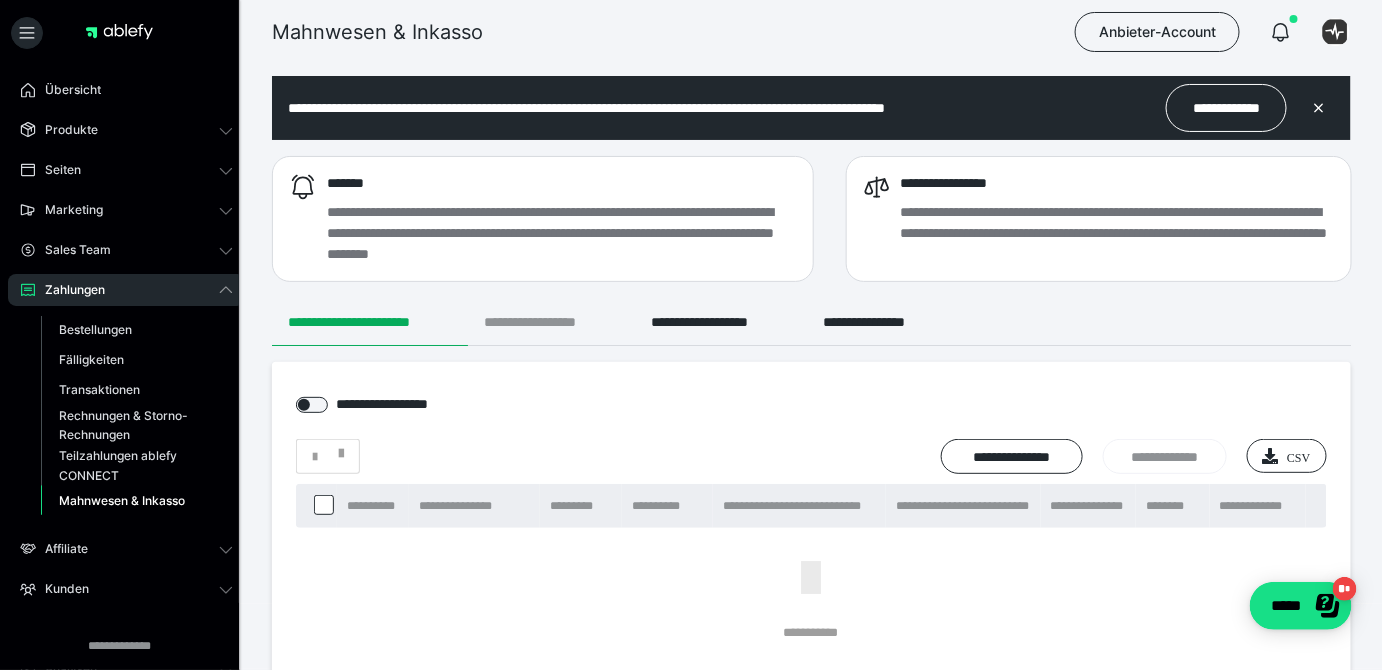 click on "**********" at bounding box center [551, 322] 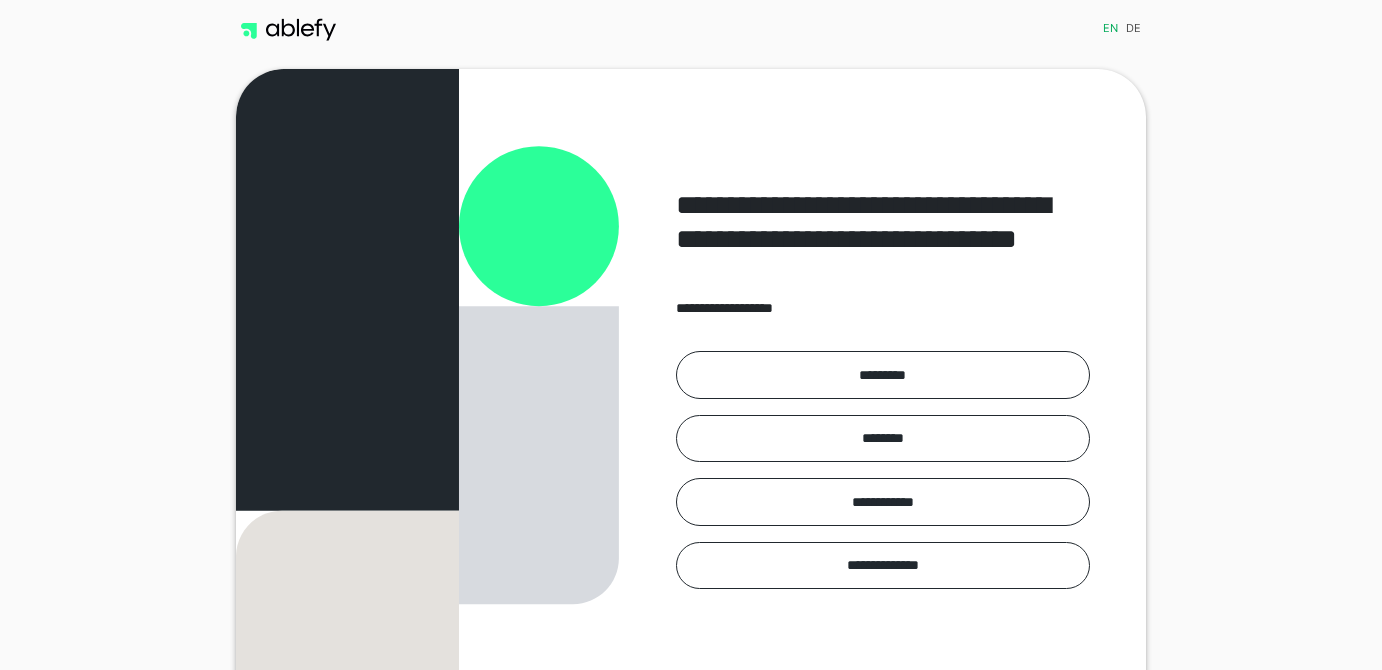 scroll, scrollTop: 0, scrollLeft: 0, axis: both 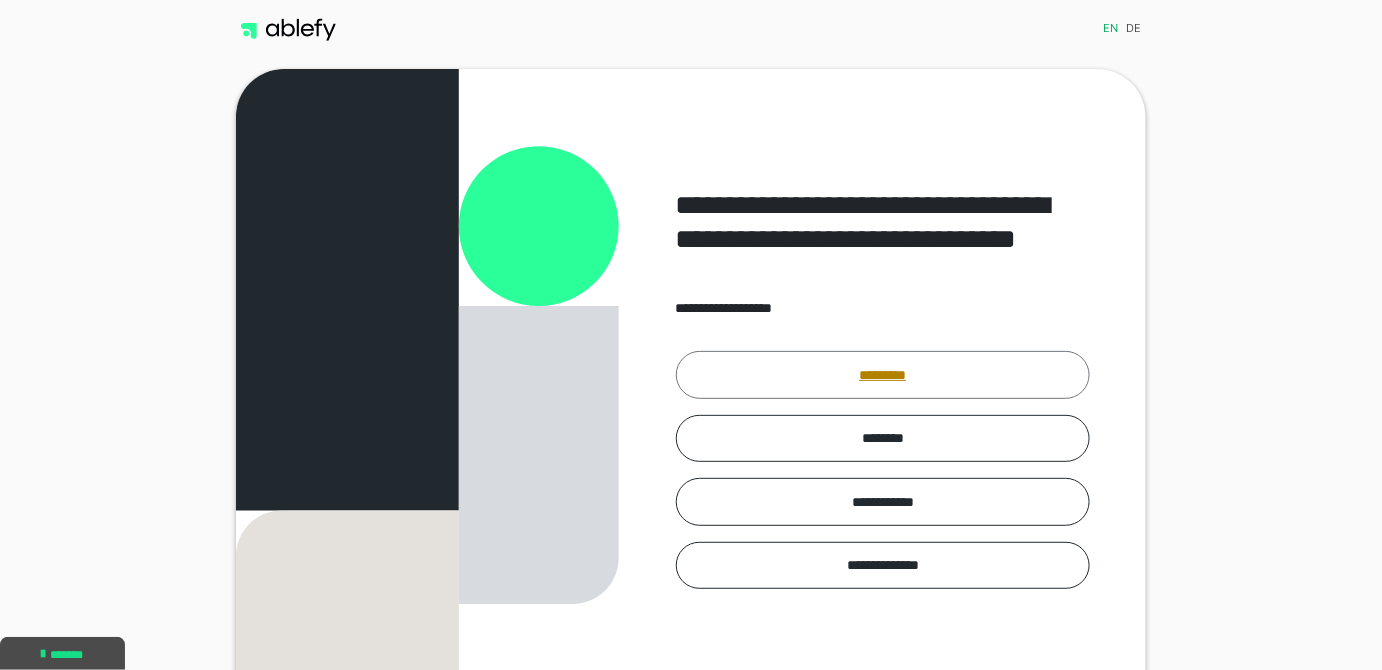 click on "*********" at bounding box center (883, 374) 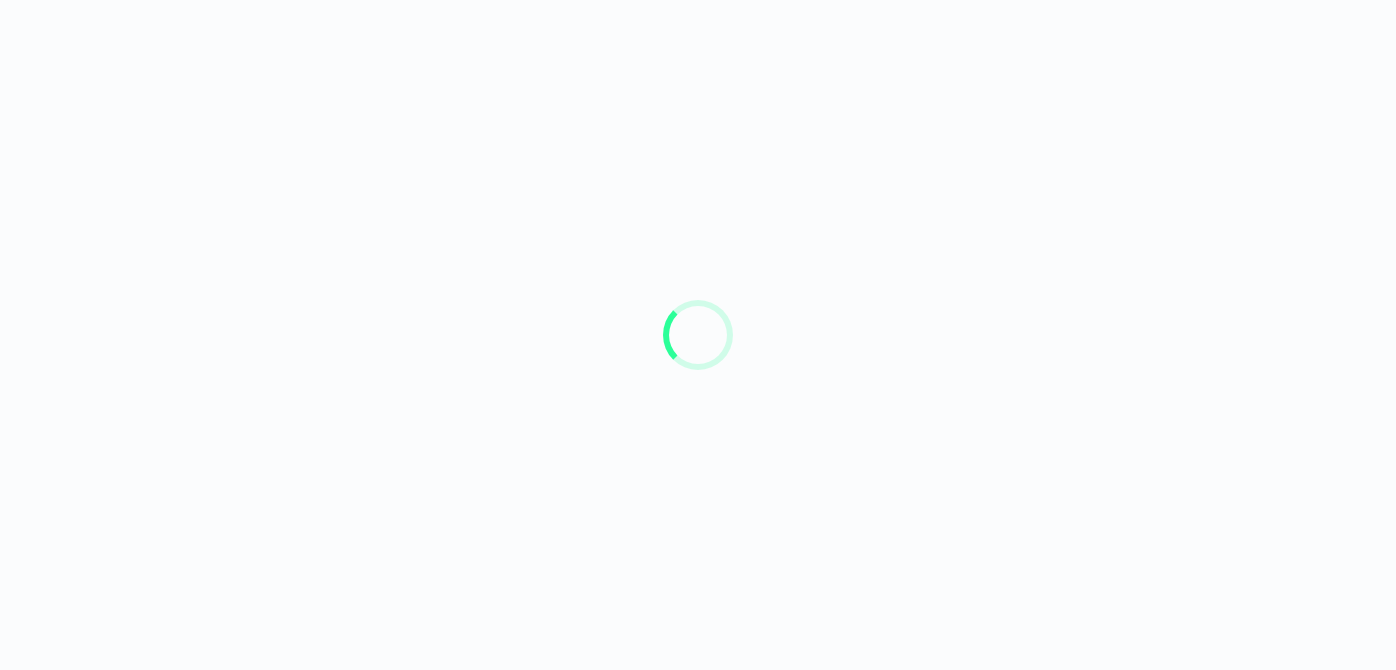 scroll, scrollTop: 0, scrollLeft: 0, axis: both 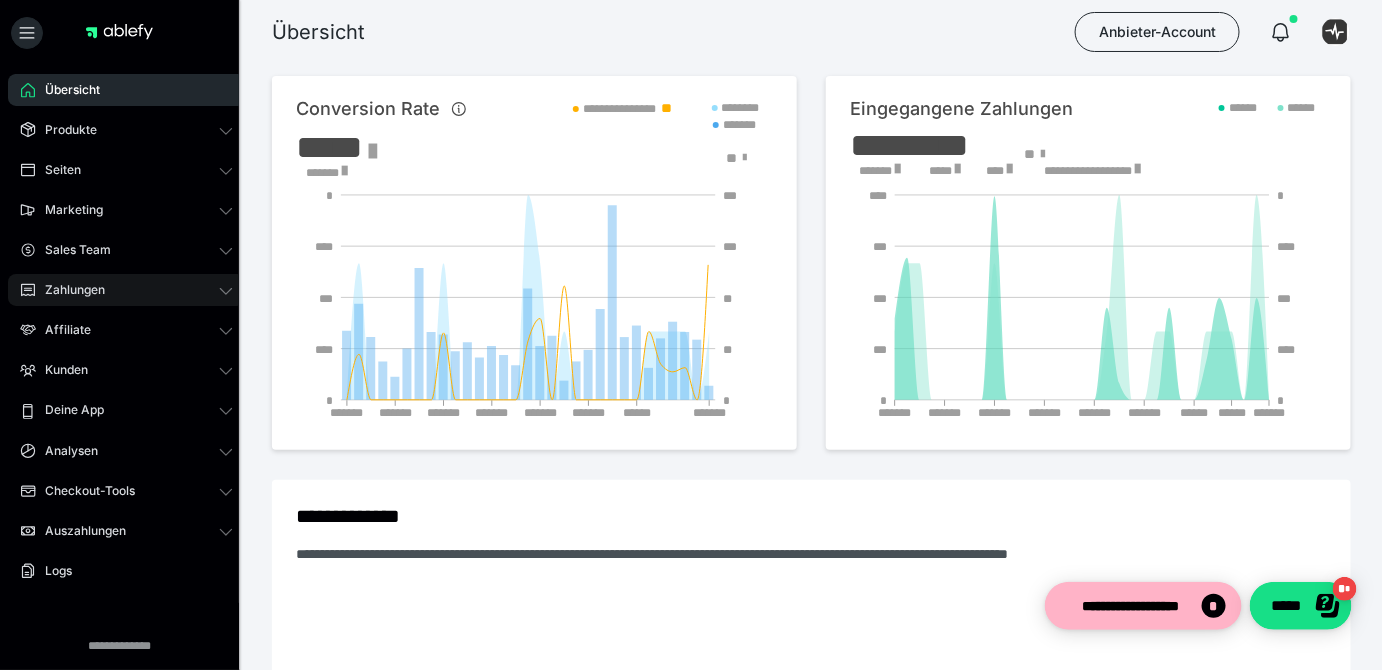 click on "Zahlungen" at bounding box center [126, 290] 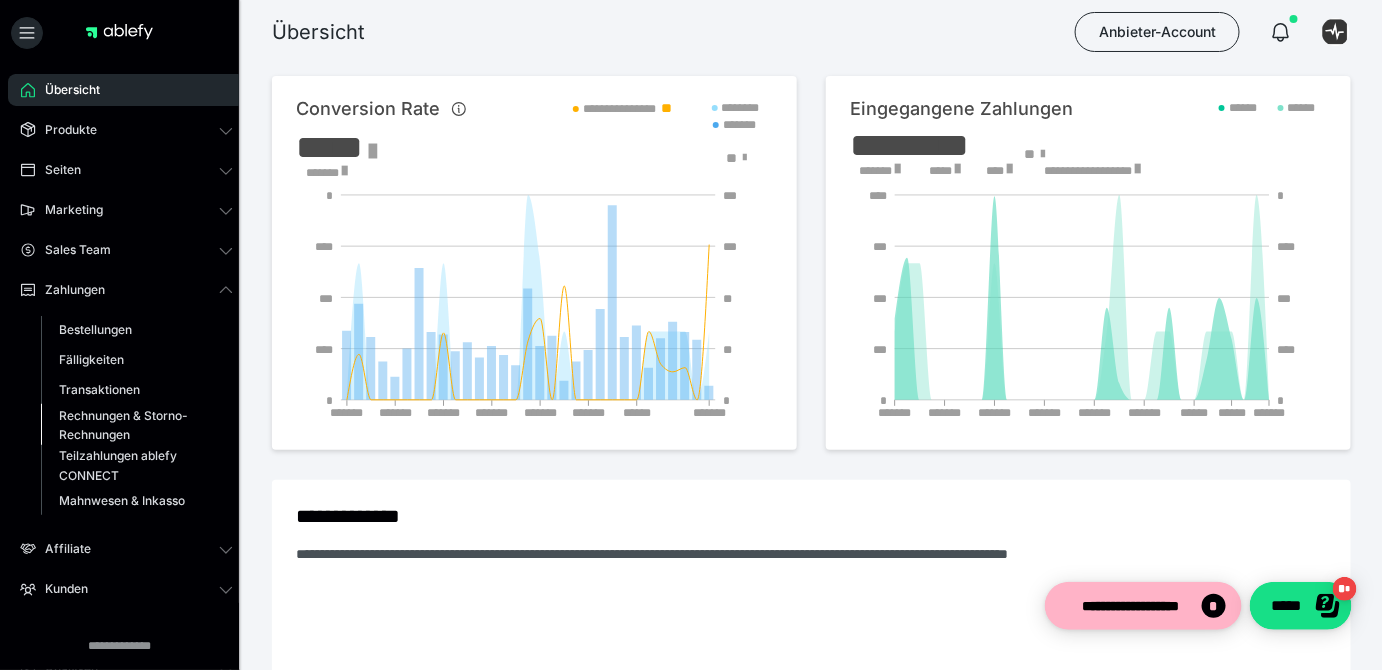 click on "Rechnungen & Storno-Rechnungen" at bounding box center (126, 425) 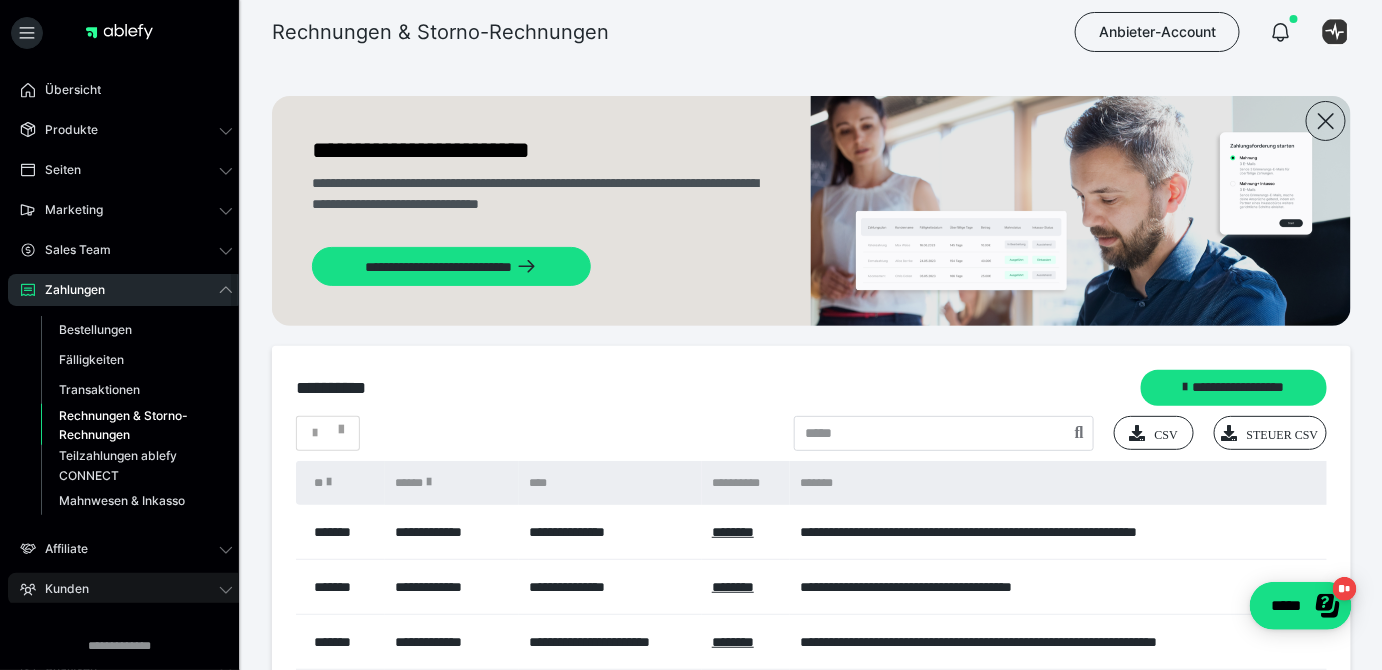 scroll, scrollTop: 288, scrollLeft: 0, axis: vertical 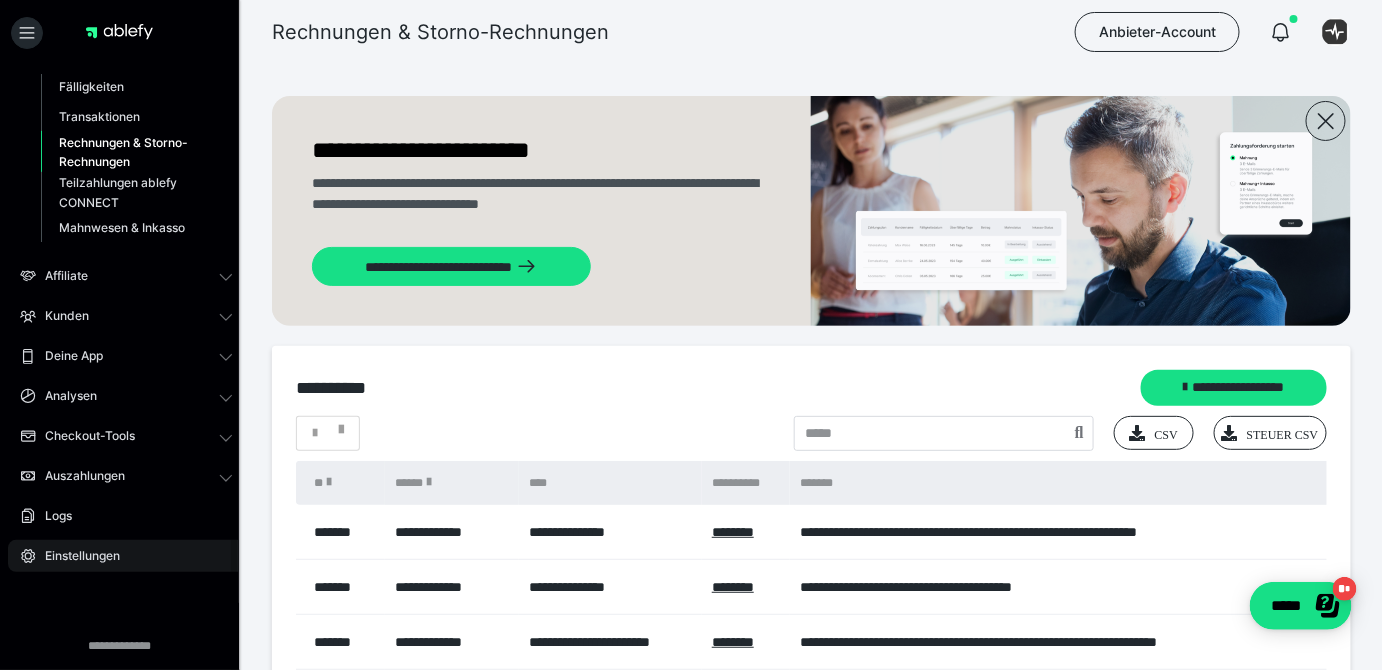 click on "Einstellungen" at bounding box center (126, 556) 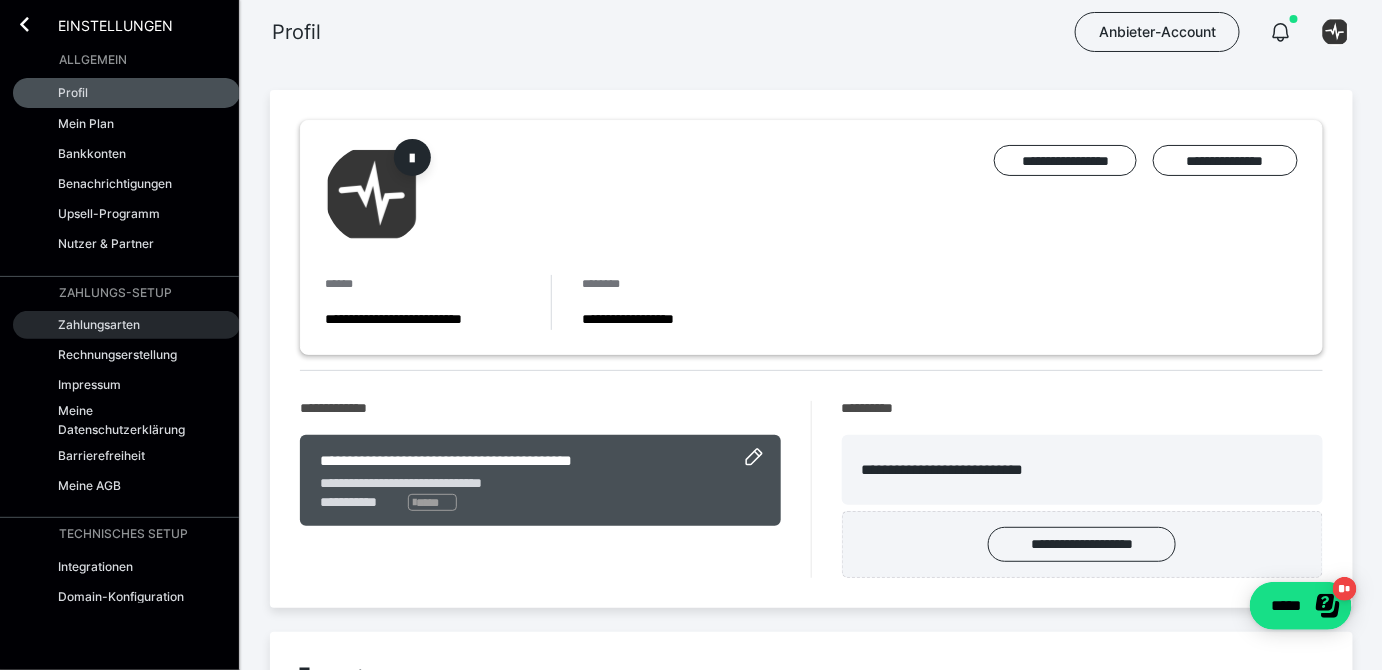 click on "Zahlungsarten" at bounding box center (99, 324) 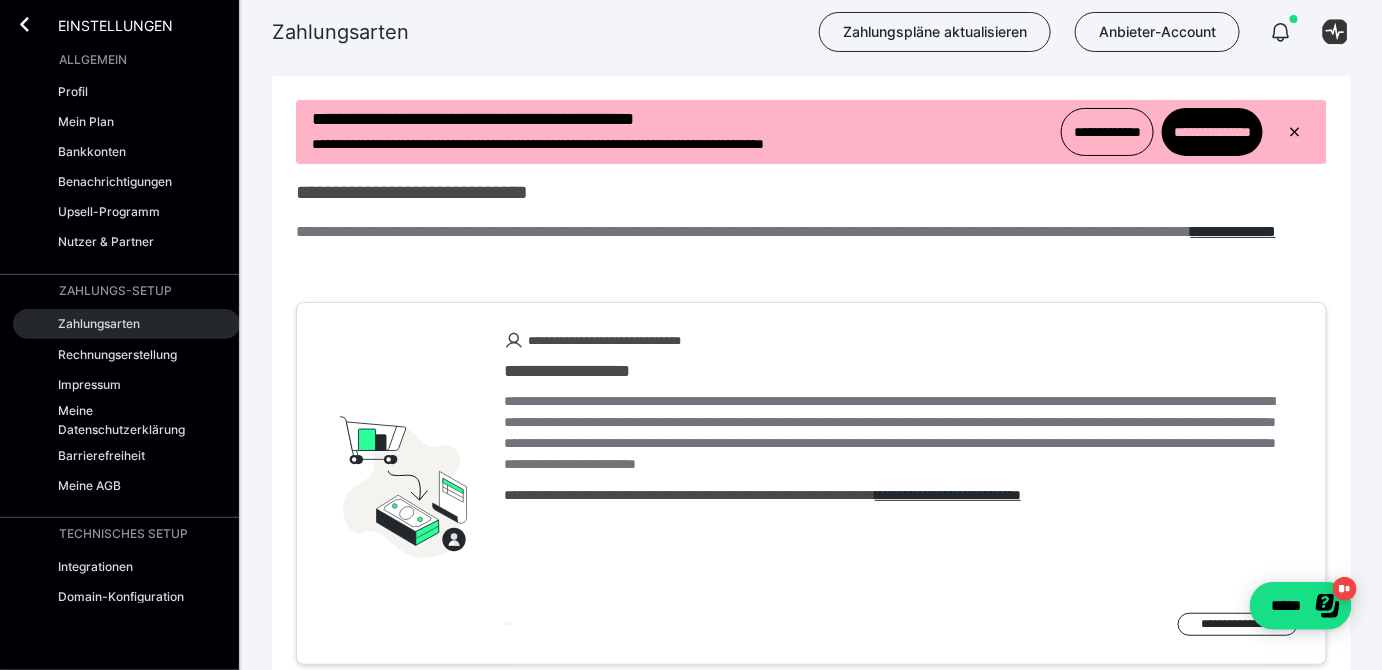 scroll, scrollTop: 0, scrollLeft: 0, axis: both 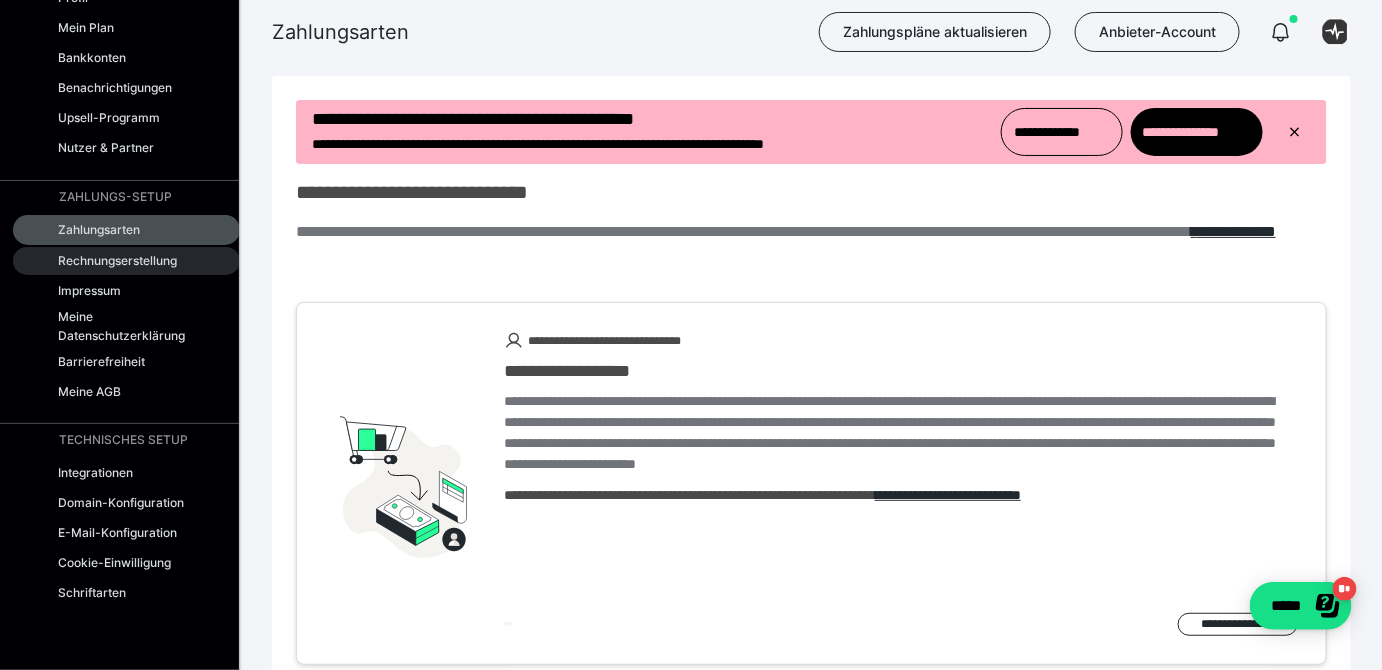 click on "Rechnungserstellung" at bounding box center (126, 261) 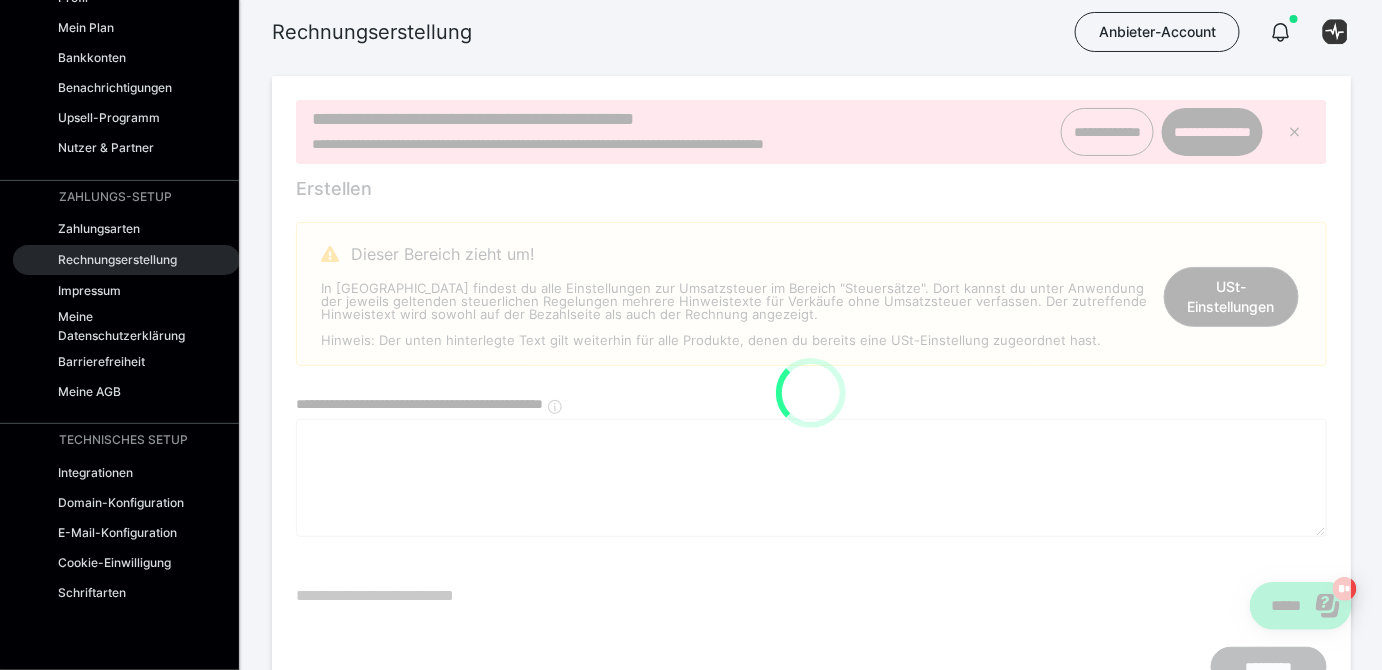 scroll, scrollTop: 0, scrollLeft: 0, axis: both 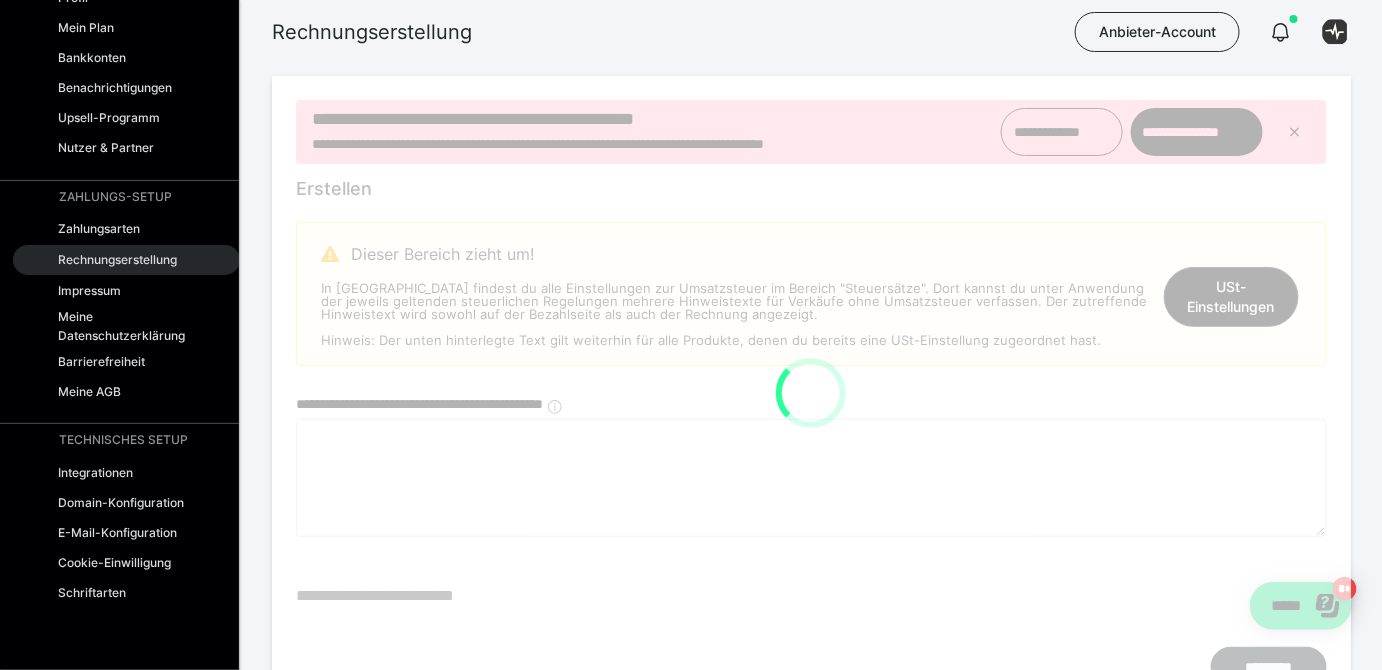type on "**********" 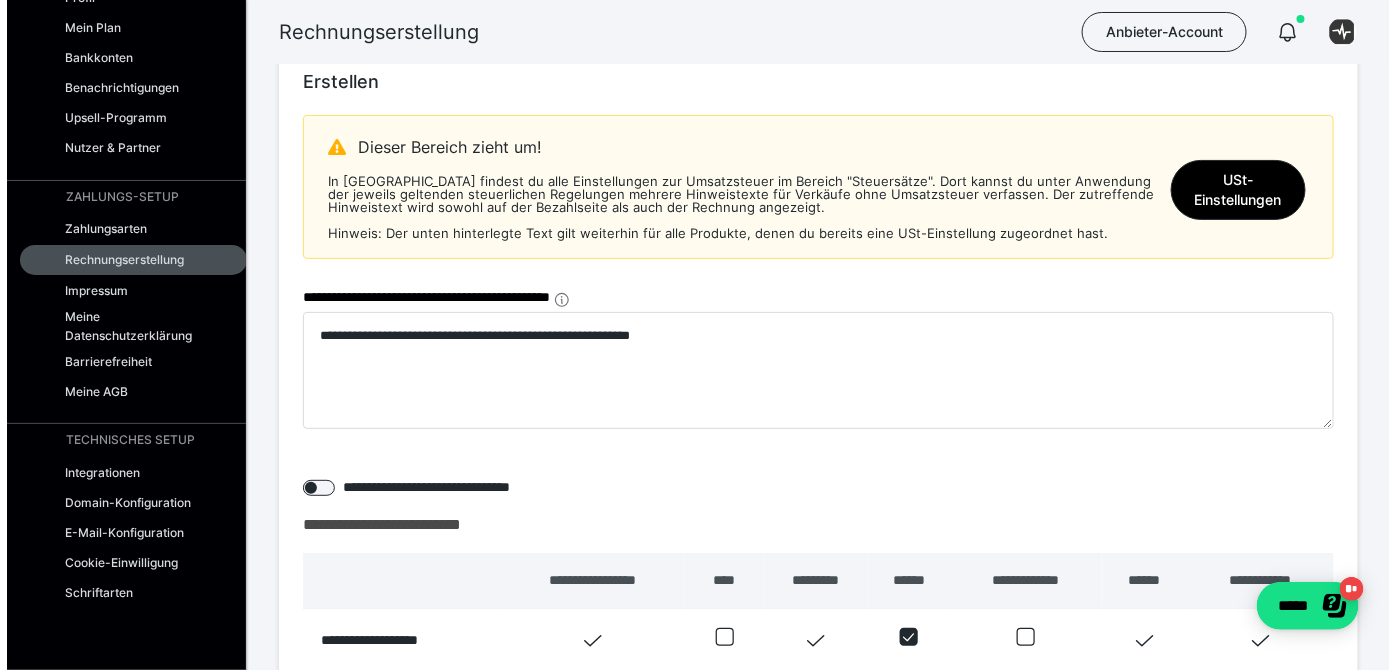 scroll, scrollTop: 0, scrollLeft: 0, axis: both 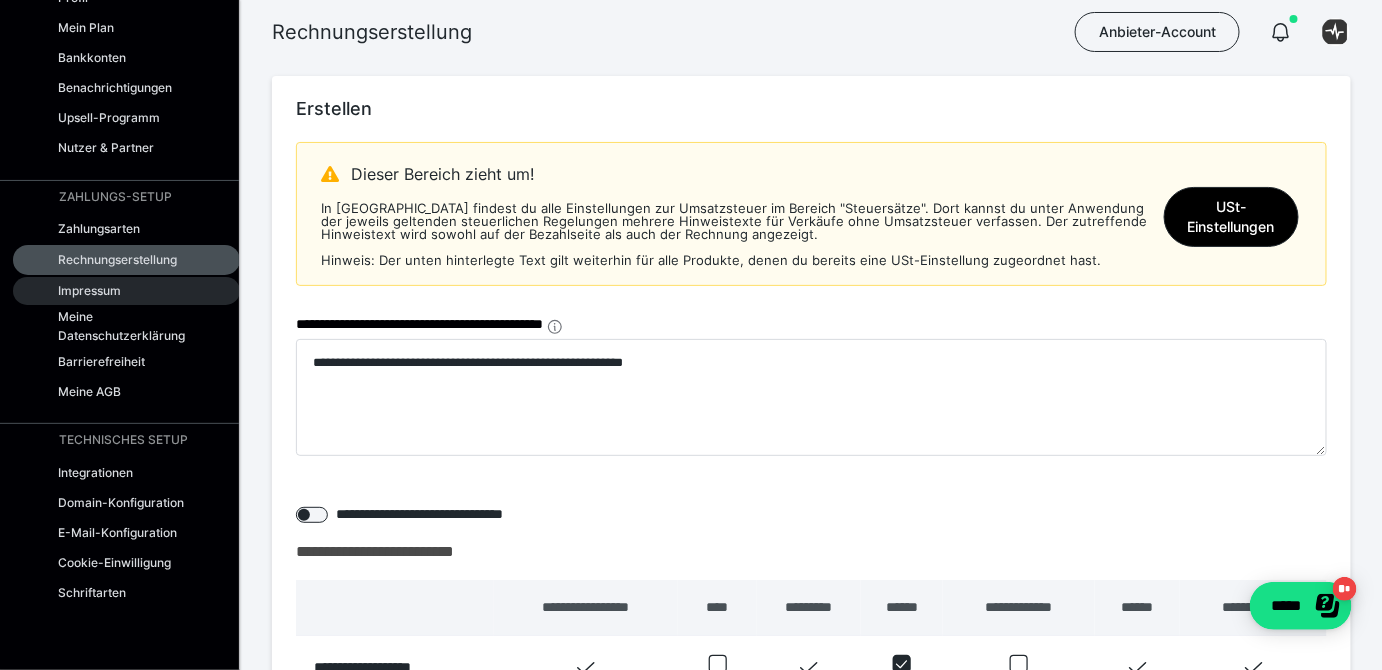 click on "Impressum" at bounding box center (126, 291) 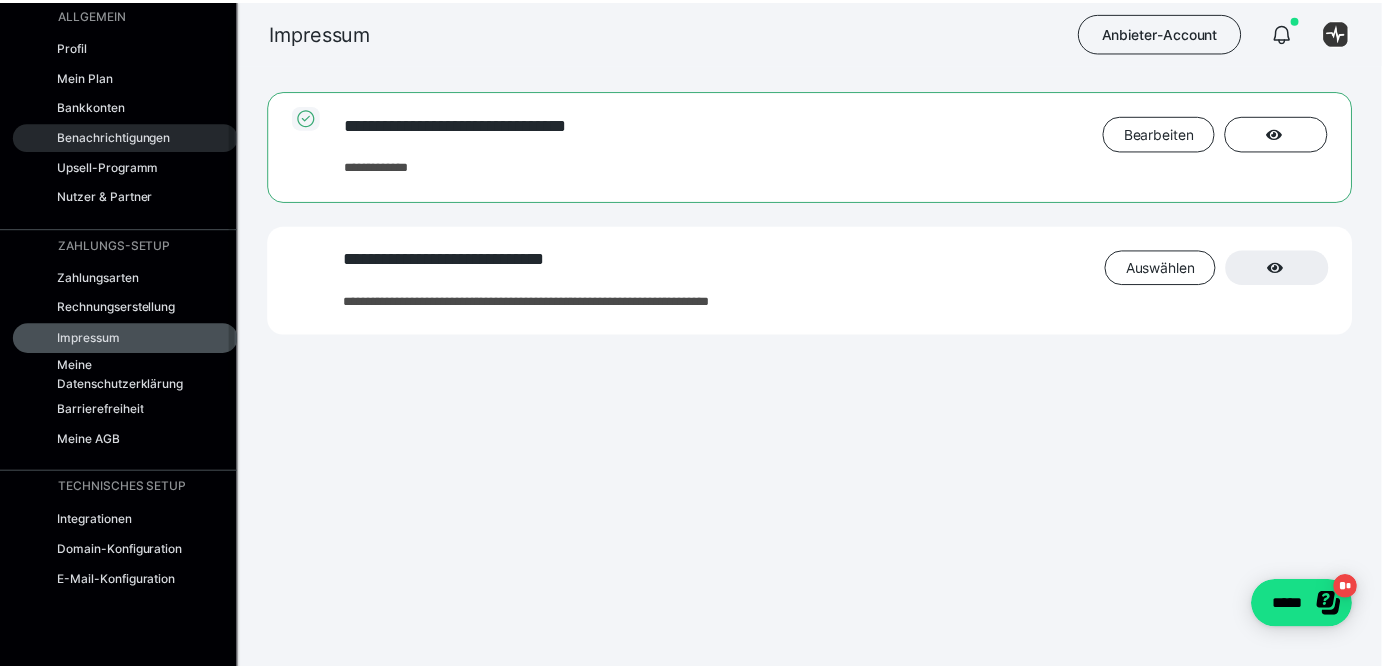 scroll, scrollTop: 0, scrollLeft: 0, axis: both 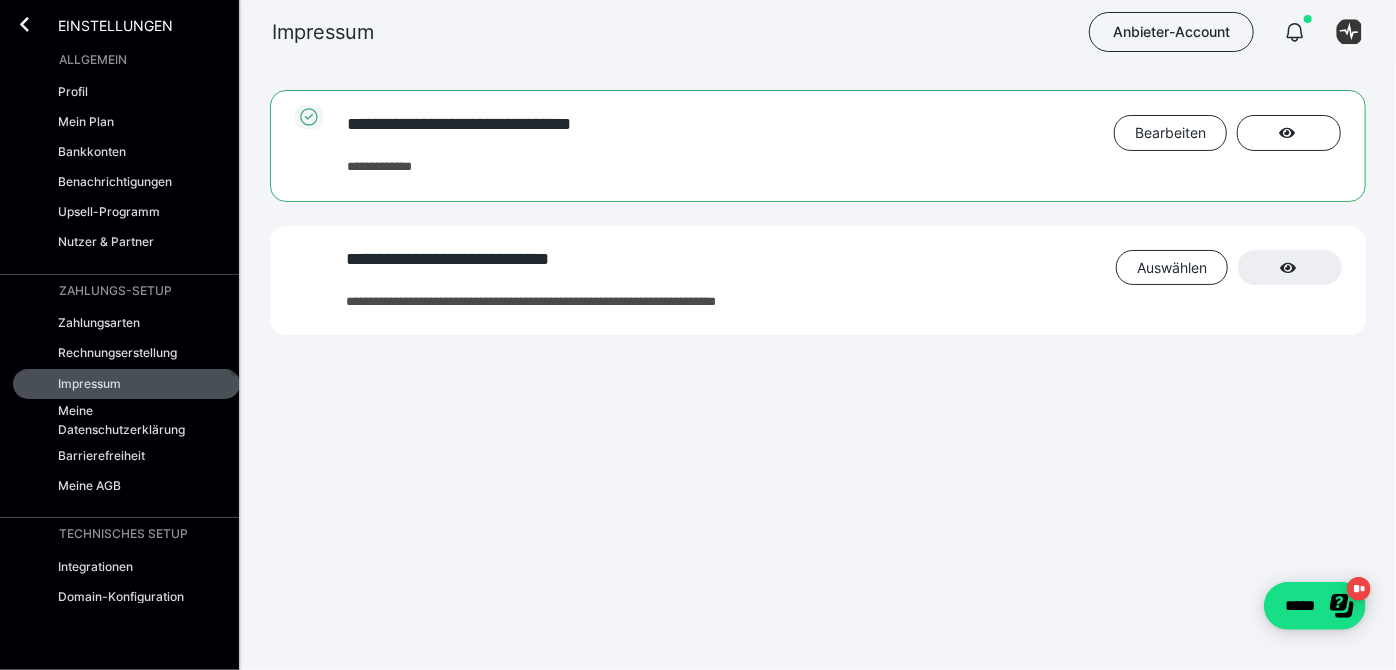 click on "Einstellungen" at bounding box center [101, 24] 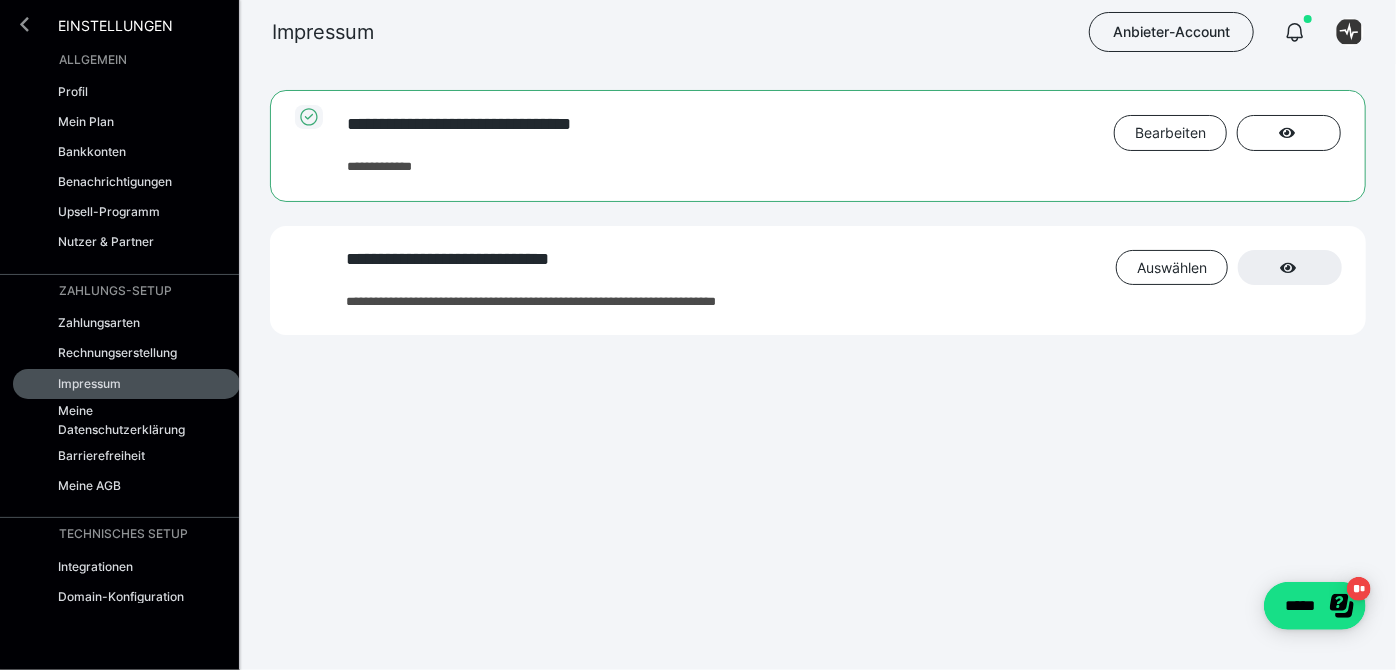 click at bounding box center [24, 24] 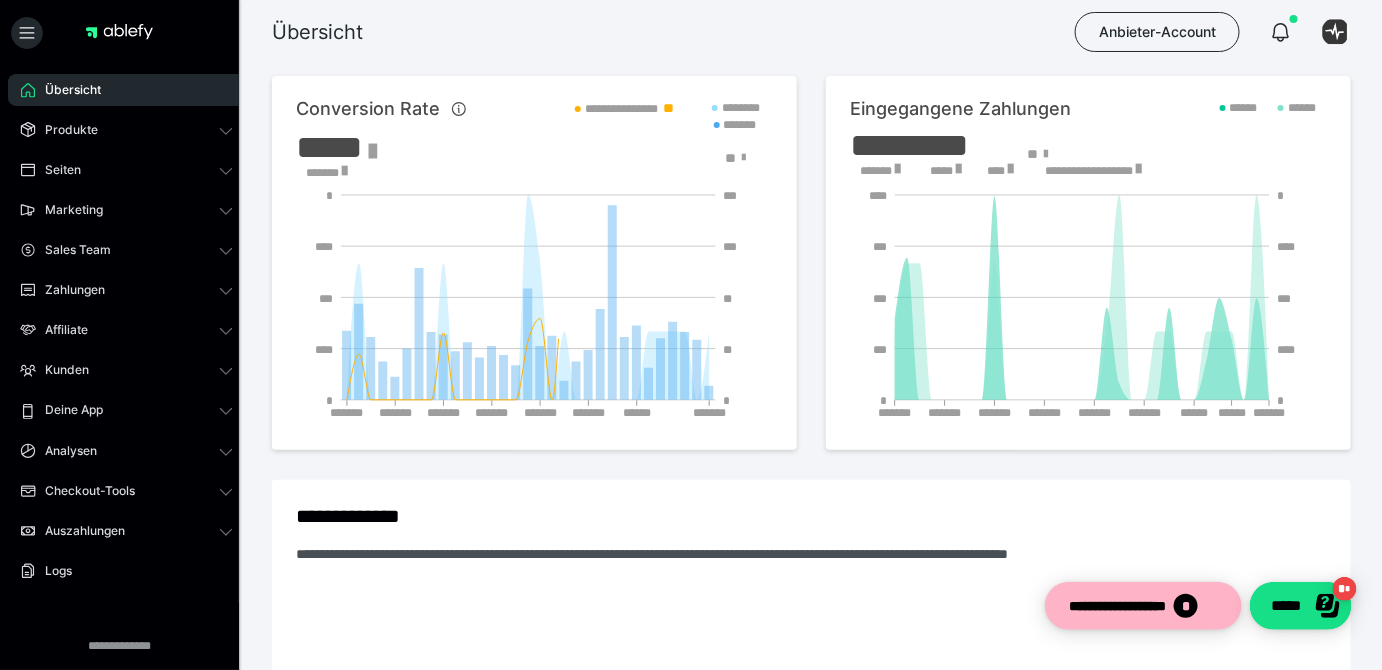 scroll, scrollTop: 0, scrollLeft: 0, axis: both 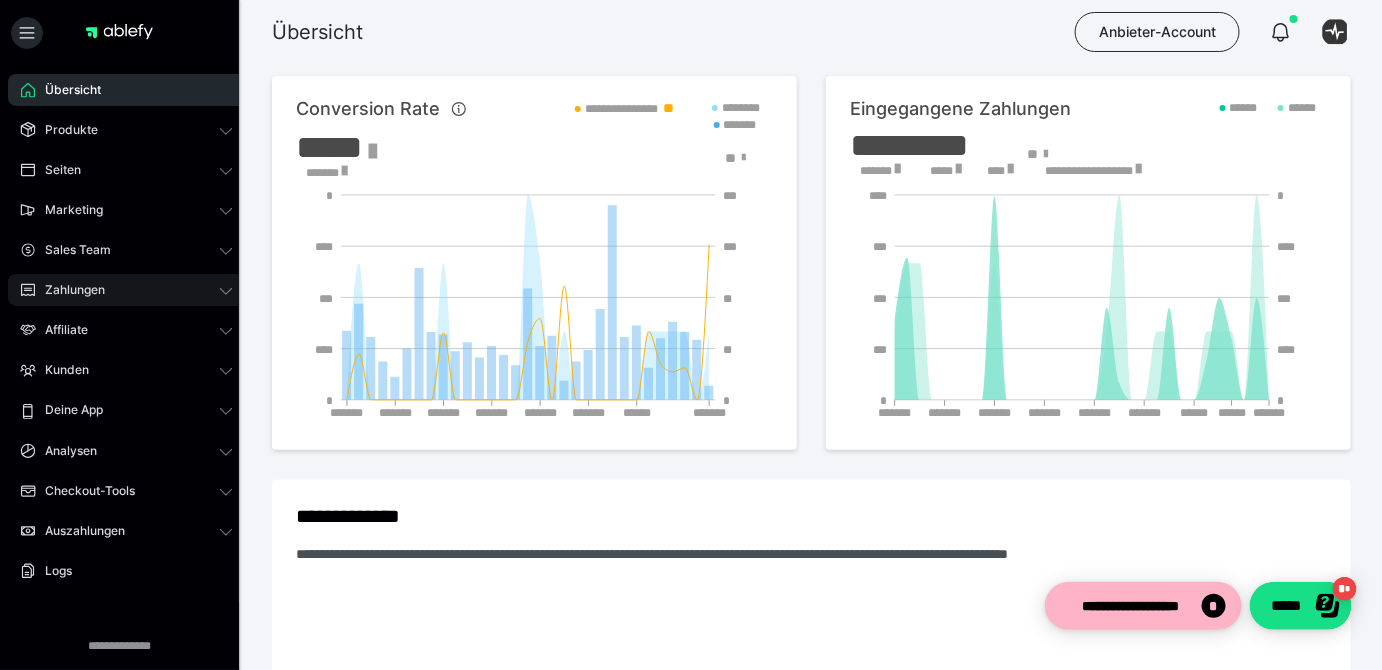 click on "Zahlungen" at bounding box center (68, 290) 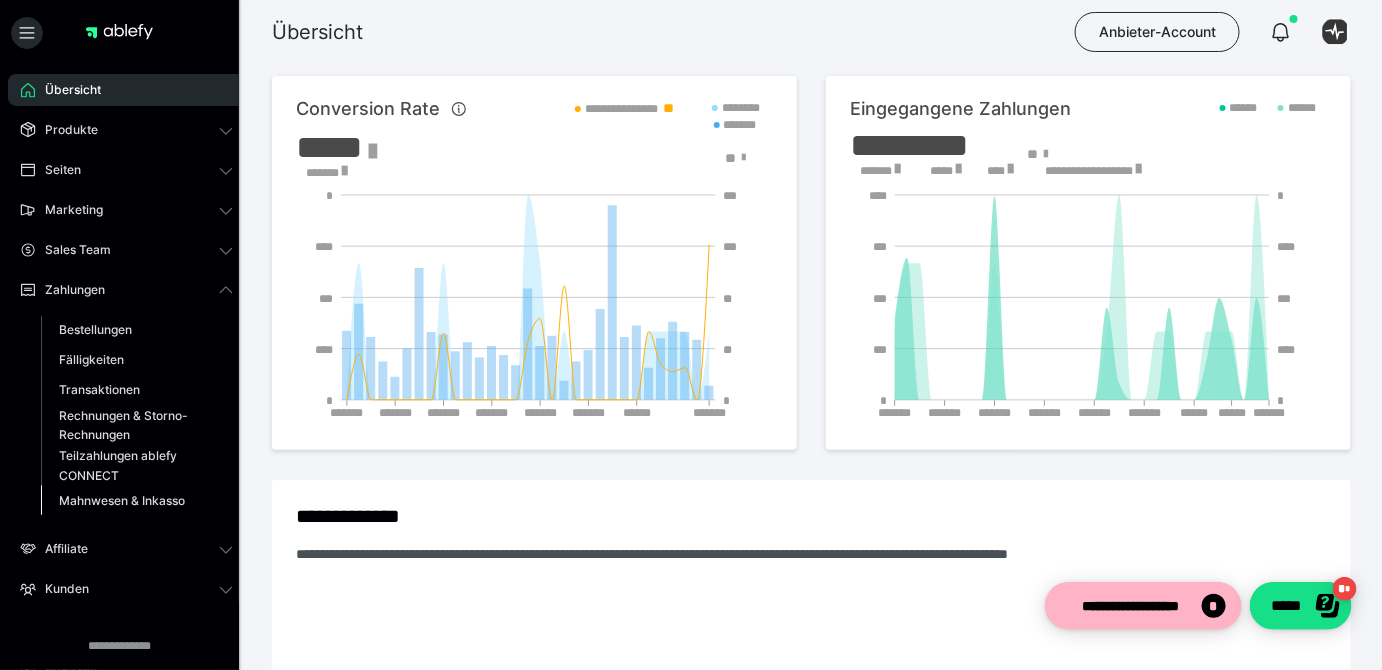 click on "Mahnwesen & Inkasso" at bounding box center (122, 500) 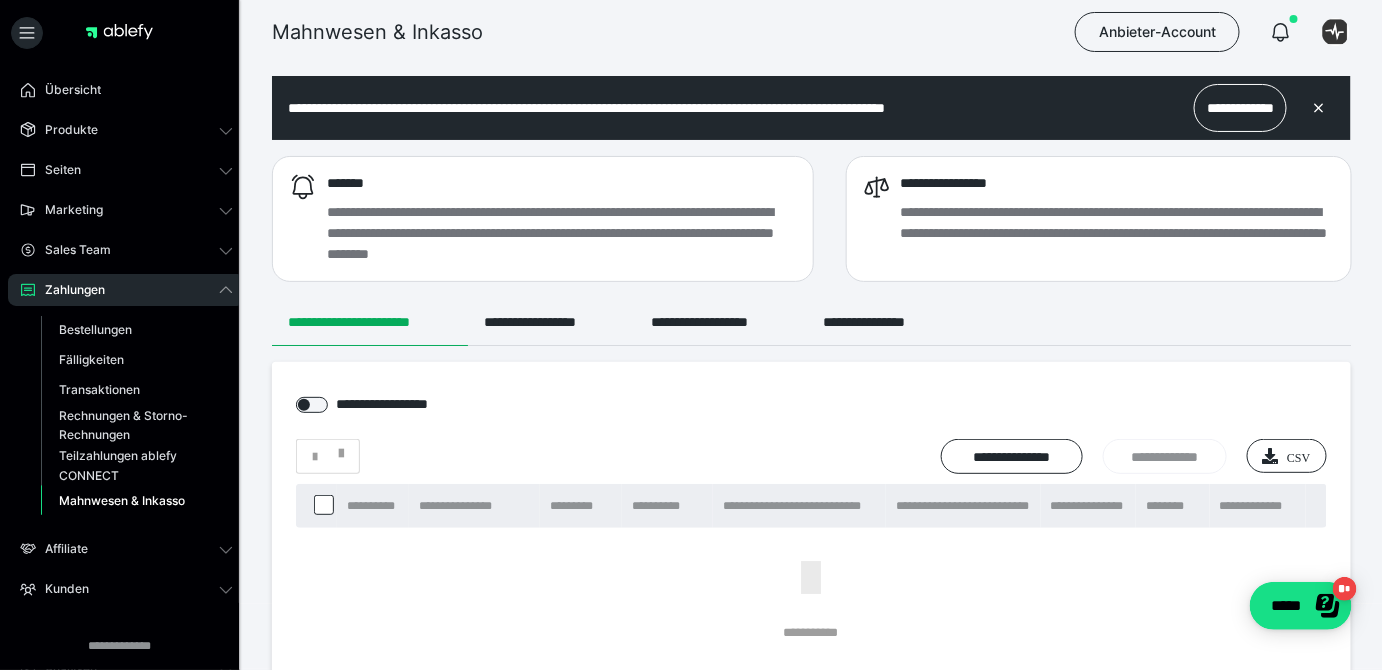 scroll, scrollTop: 0, scrollLeft: 0, axis: both 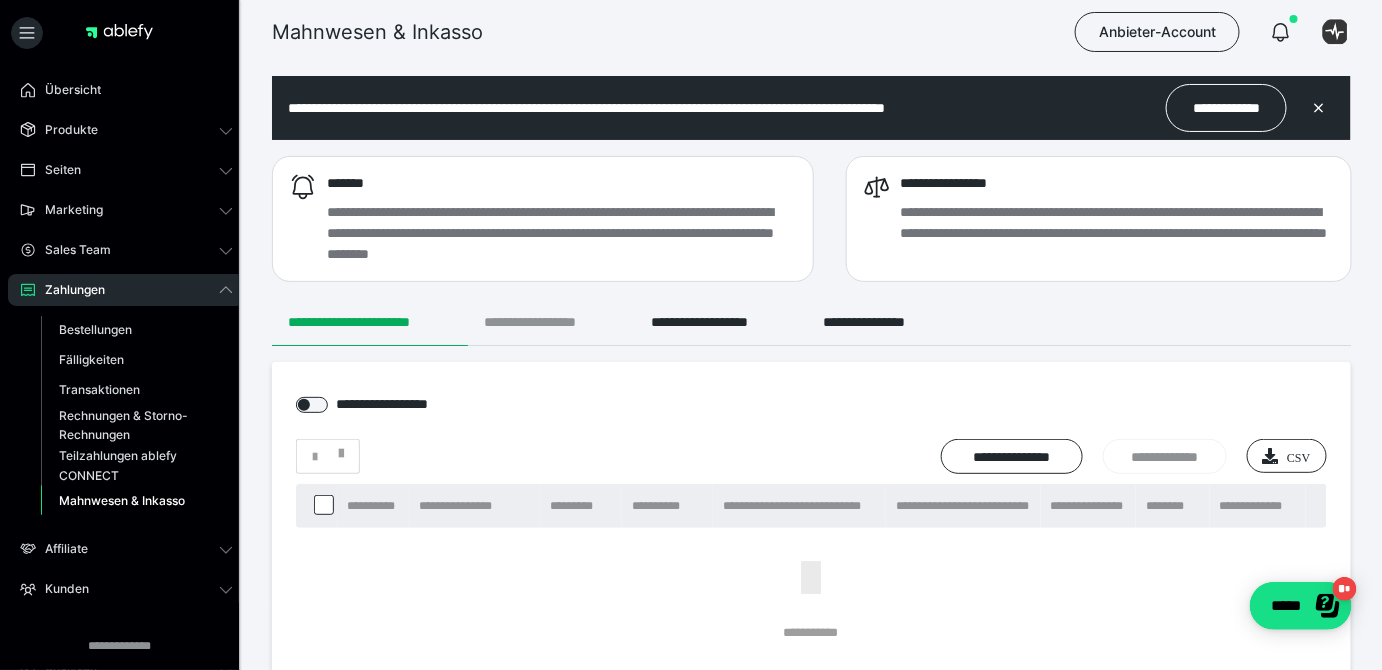 click on "**********" at bounding box center (551, 322) 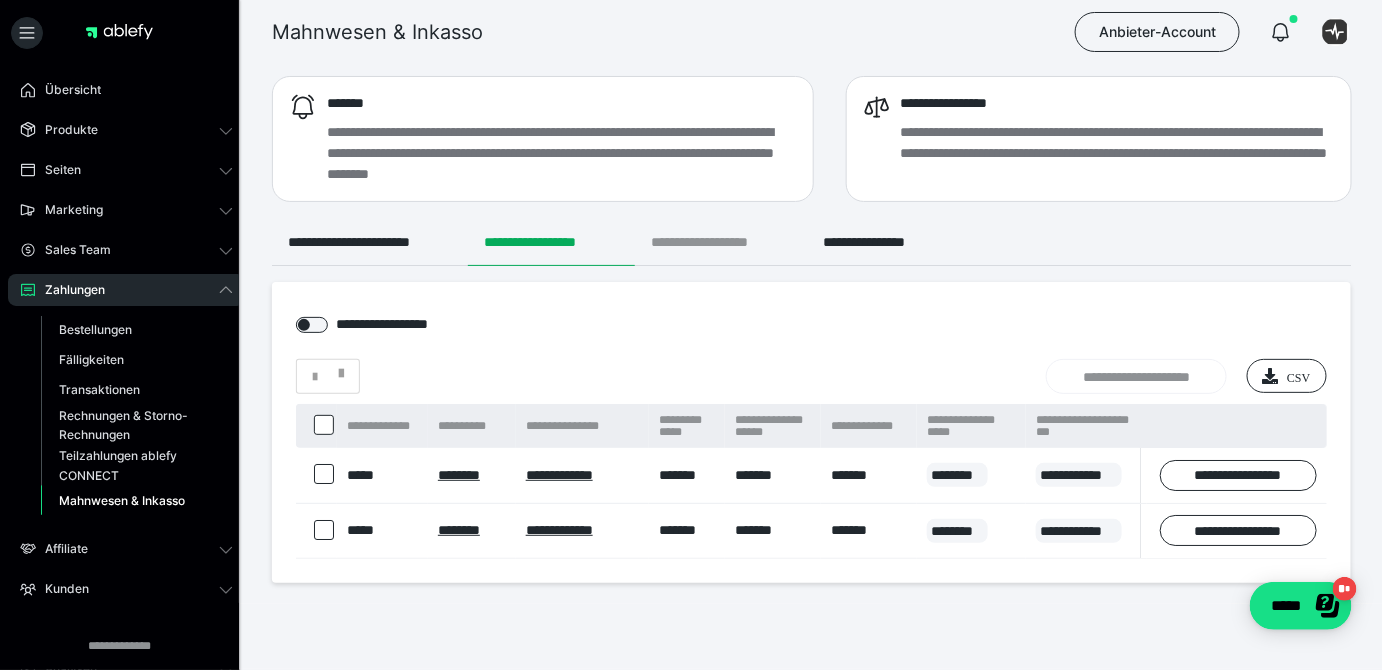 click on "**********" at bounding box center [721, 242] 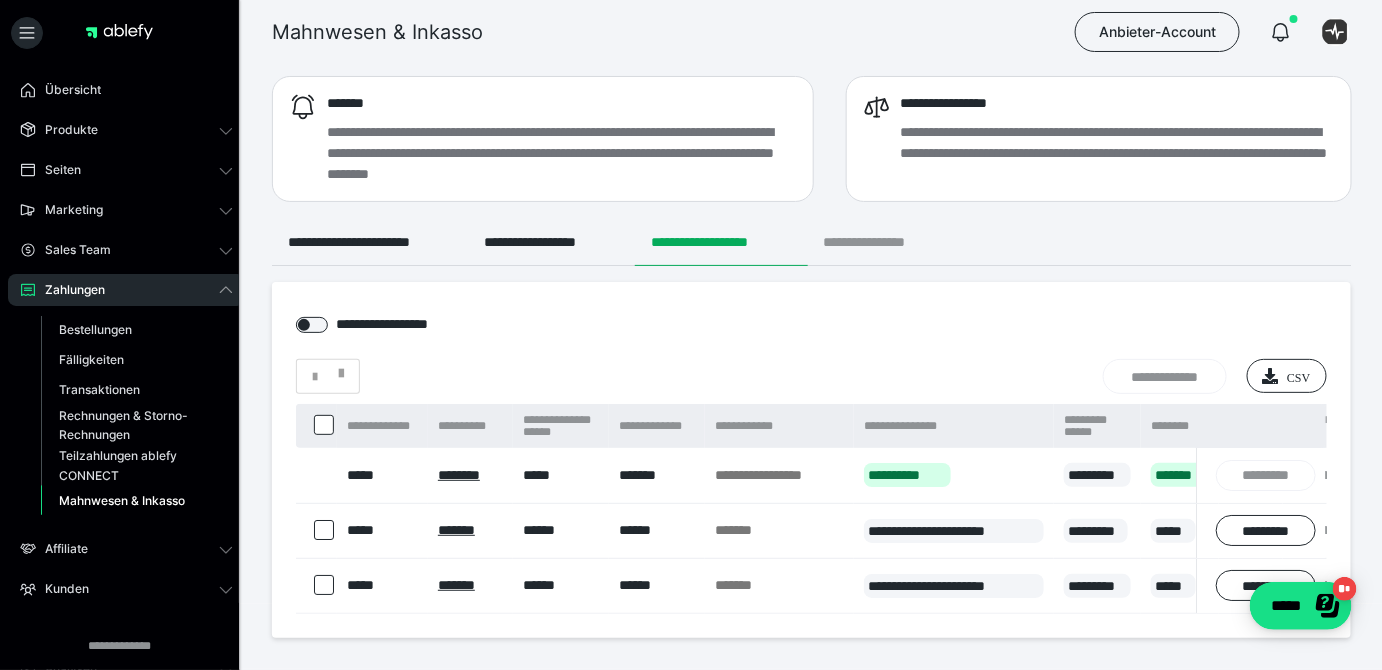 click on "**********" at bounding box center [881, 242] 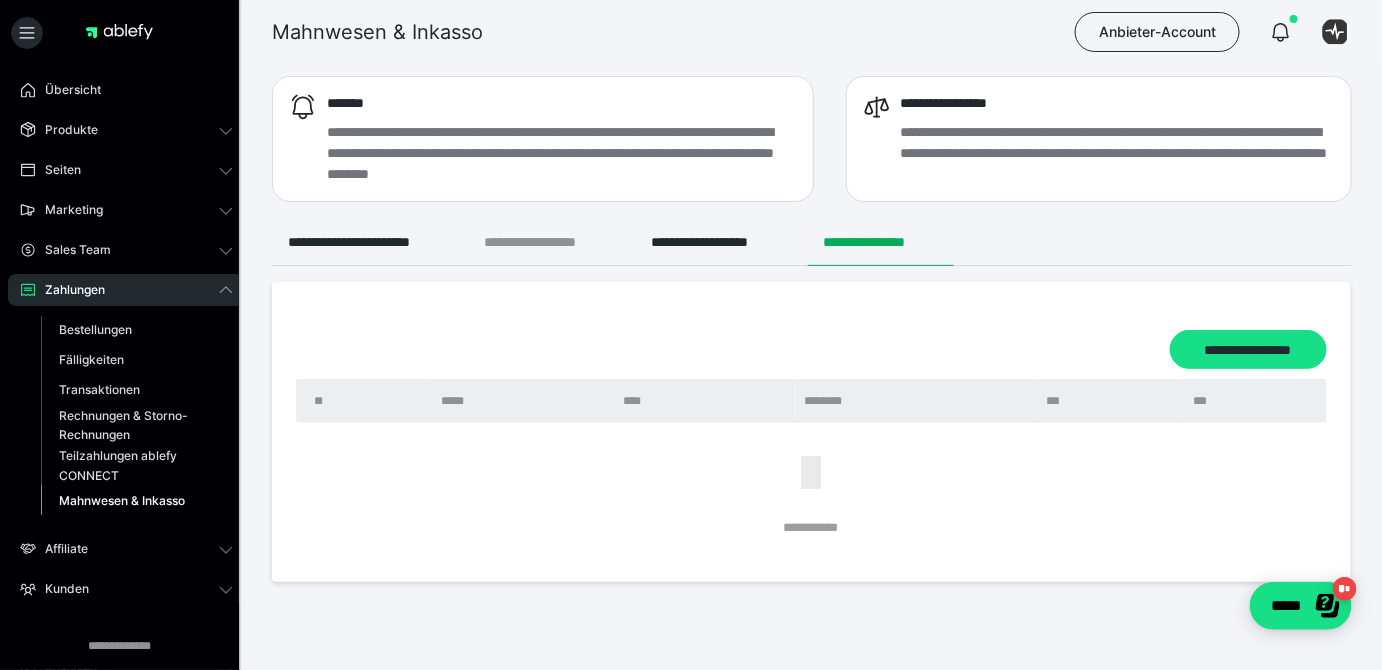 click on "**********" at bounding box center (551, 242) 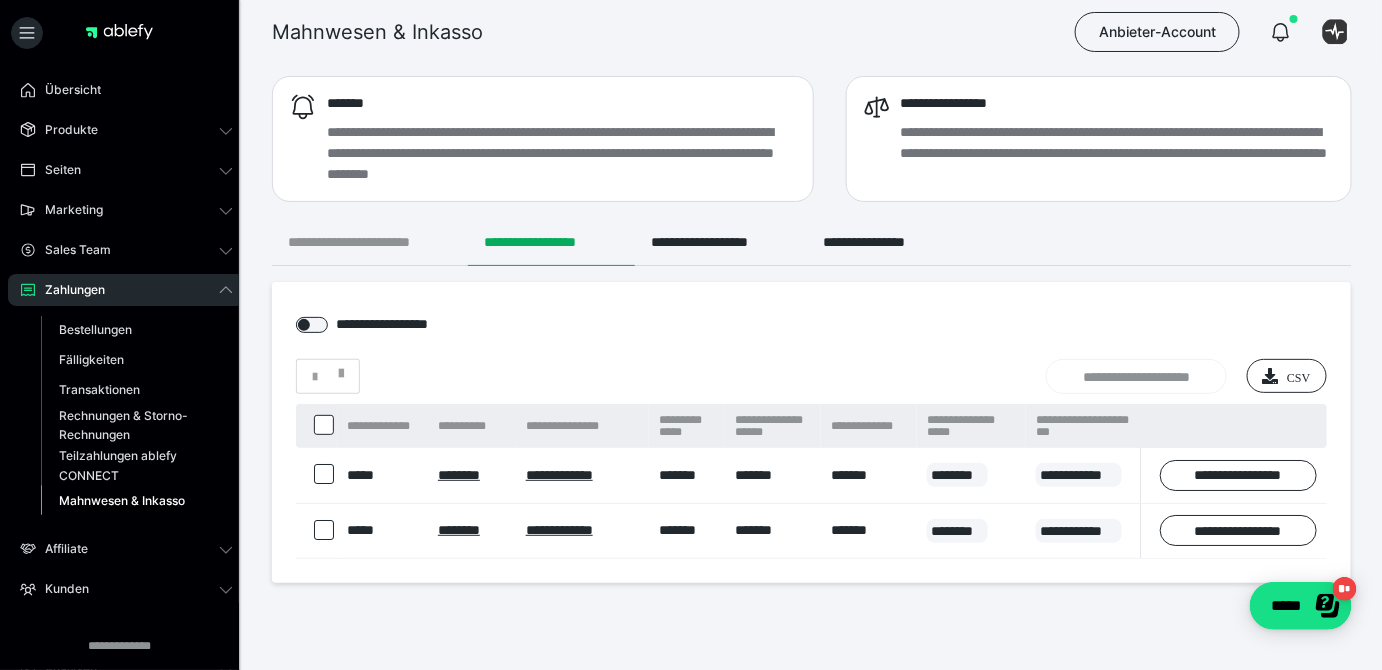 click on "**********" at bounding box center (370, 242) 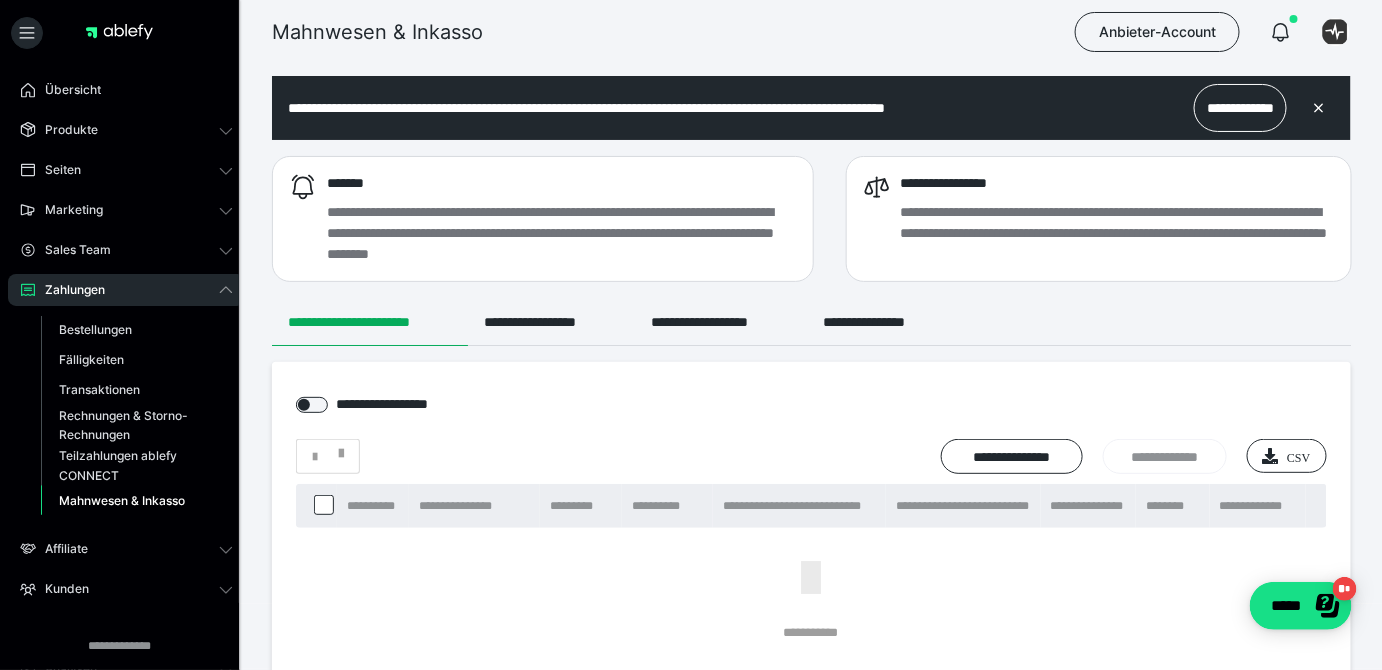 scroll, scrollTop: 0, scrollLeft: 0, axis: both 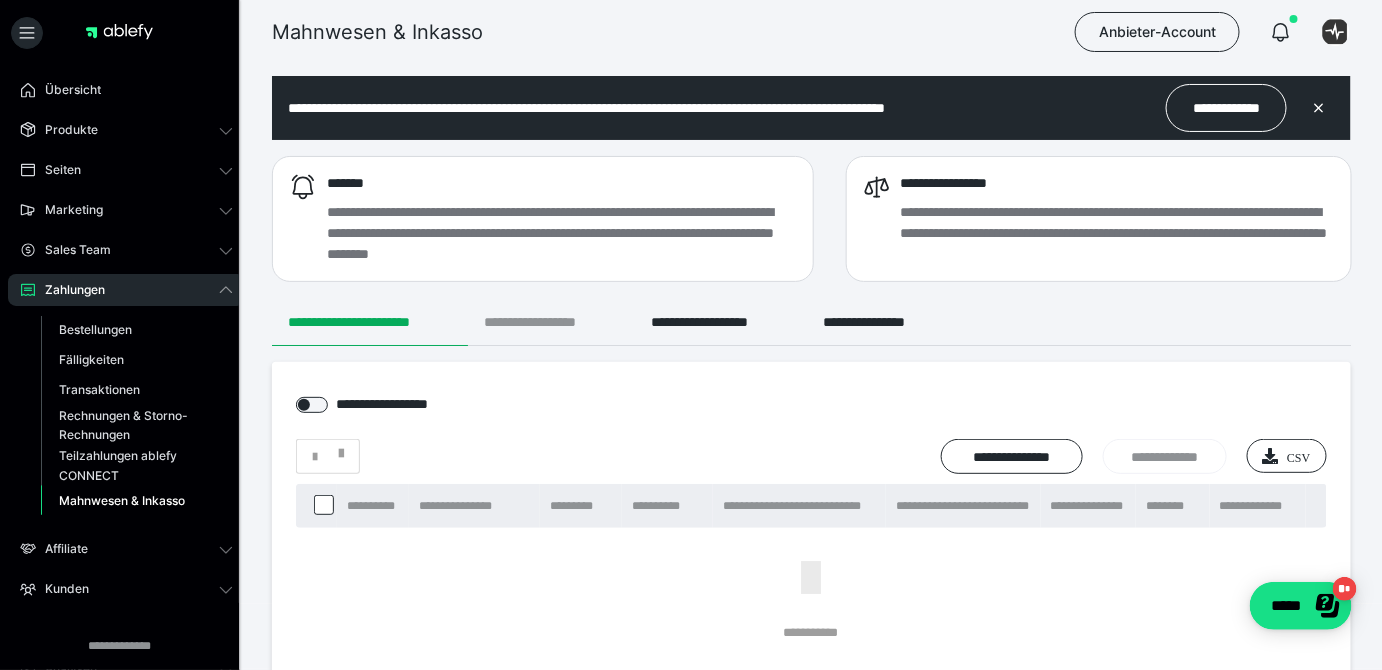 click on "**********" at bounding box center [551, 322] 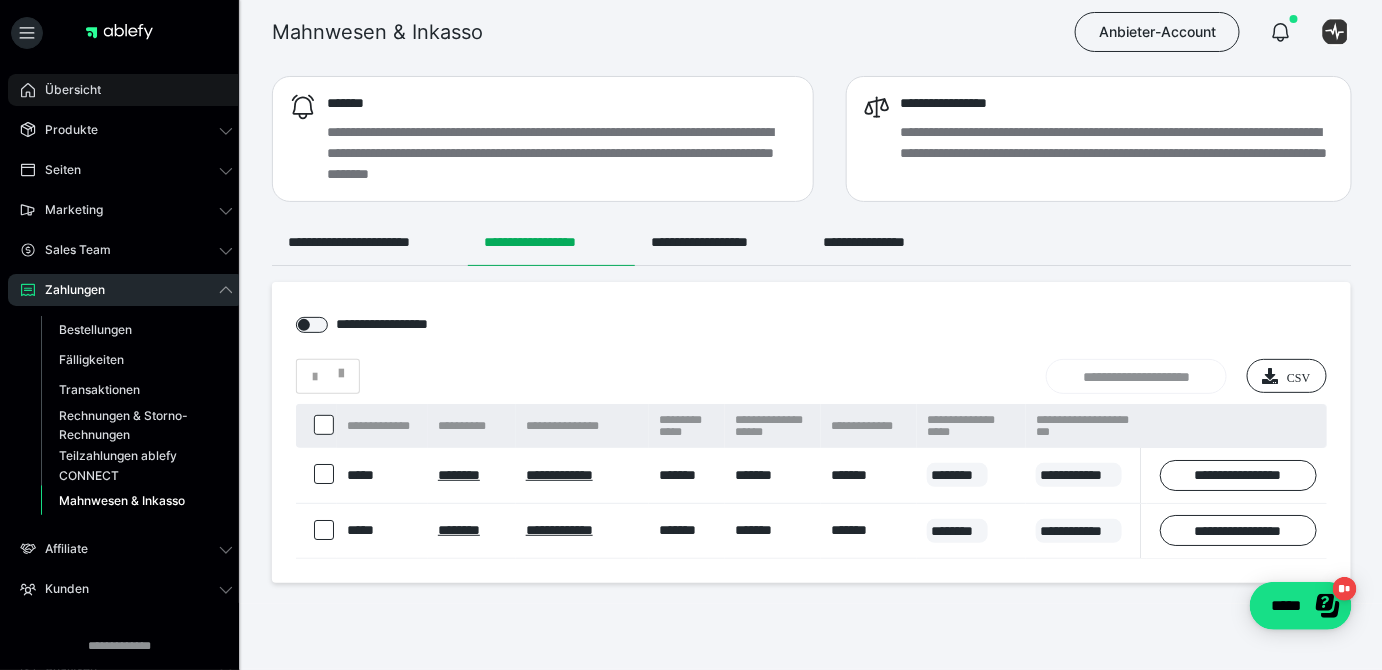 click on "Übersicht" at bounding box center [126, 90] 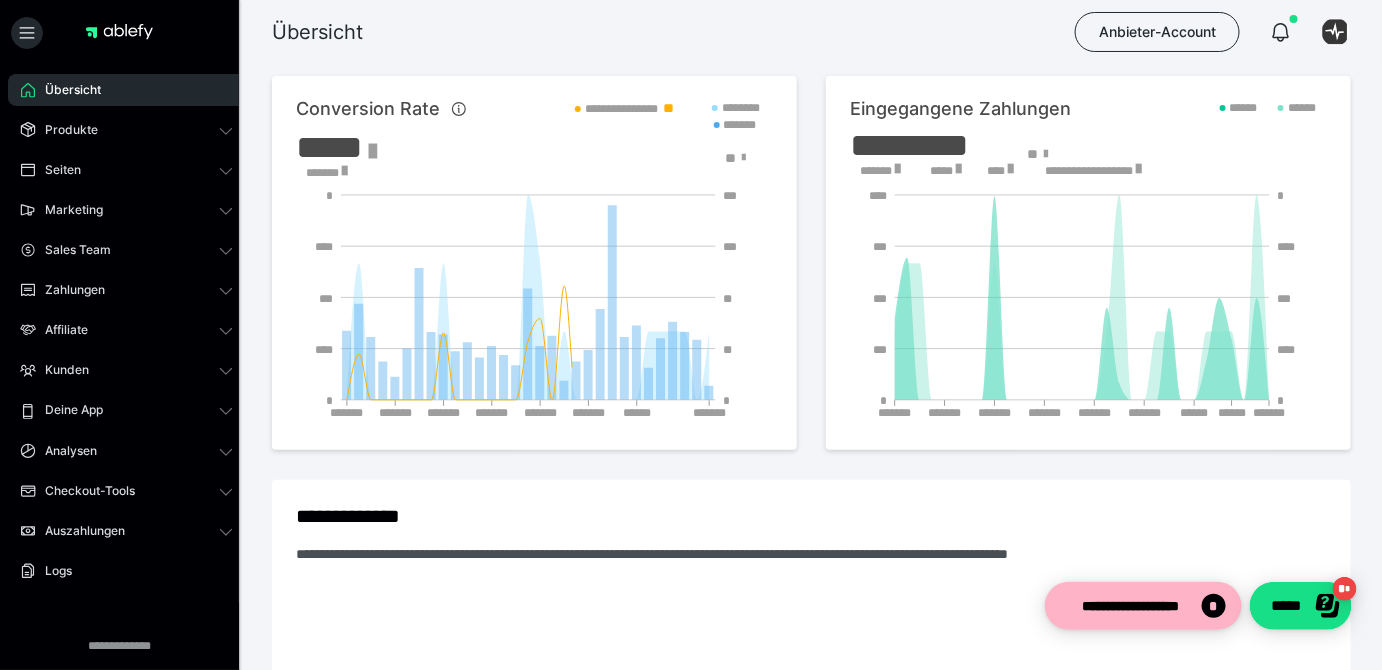 scroll, scrollTop: 0, scrollLeft: 0, axis: both 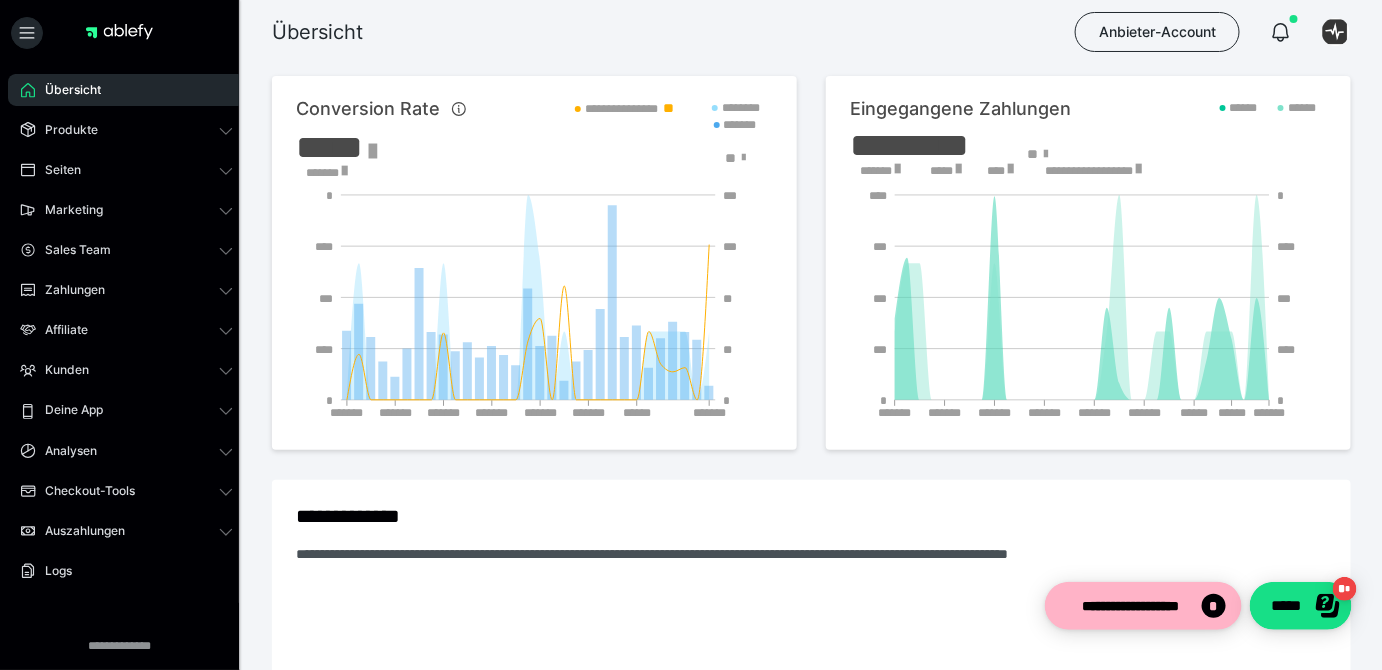 click on "Übersicht" at bounding box center [126, 90] 